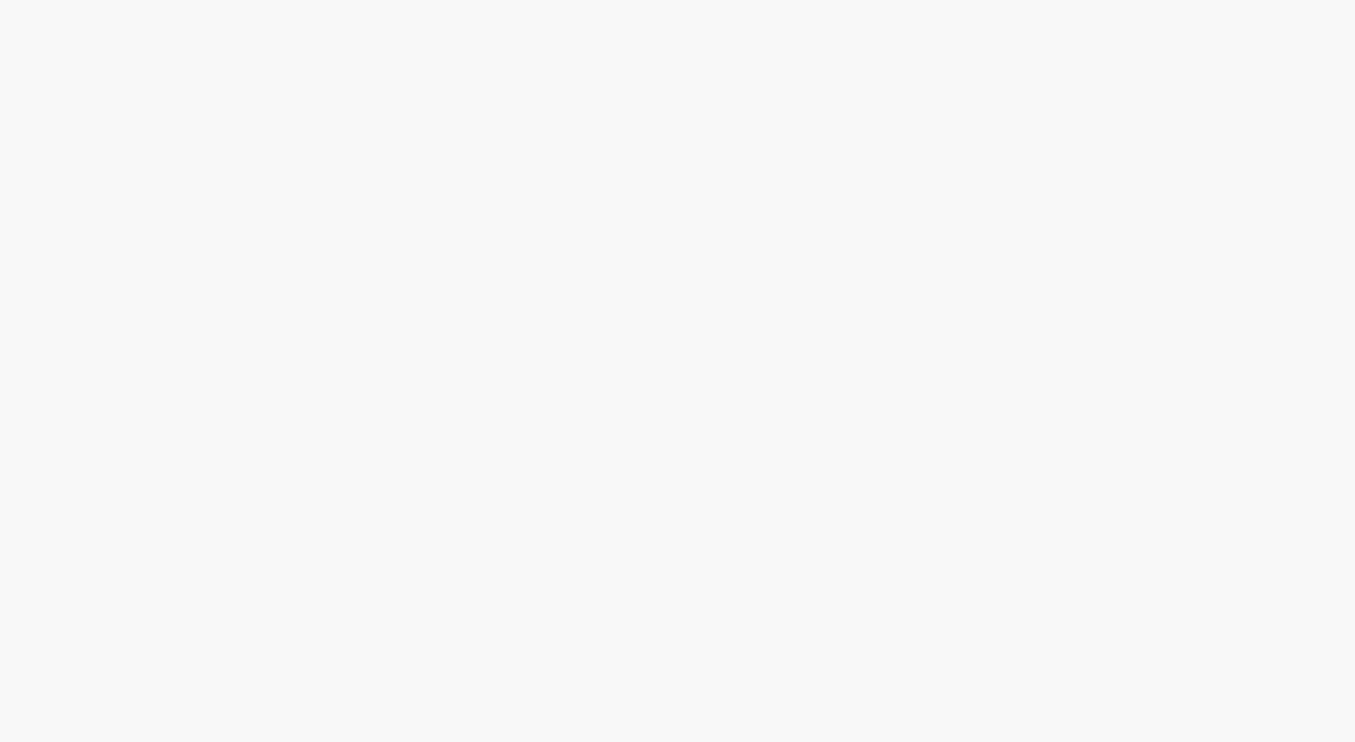 scroll, scrollTop: 0, scrollLeft: 0, axis: both 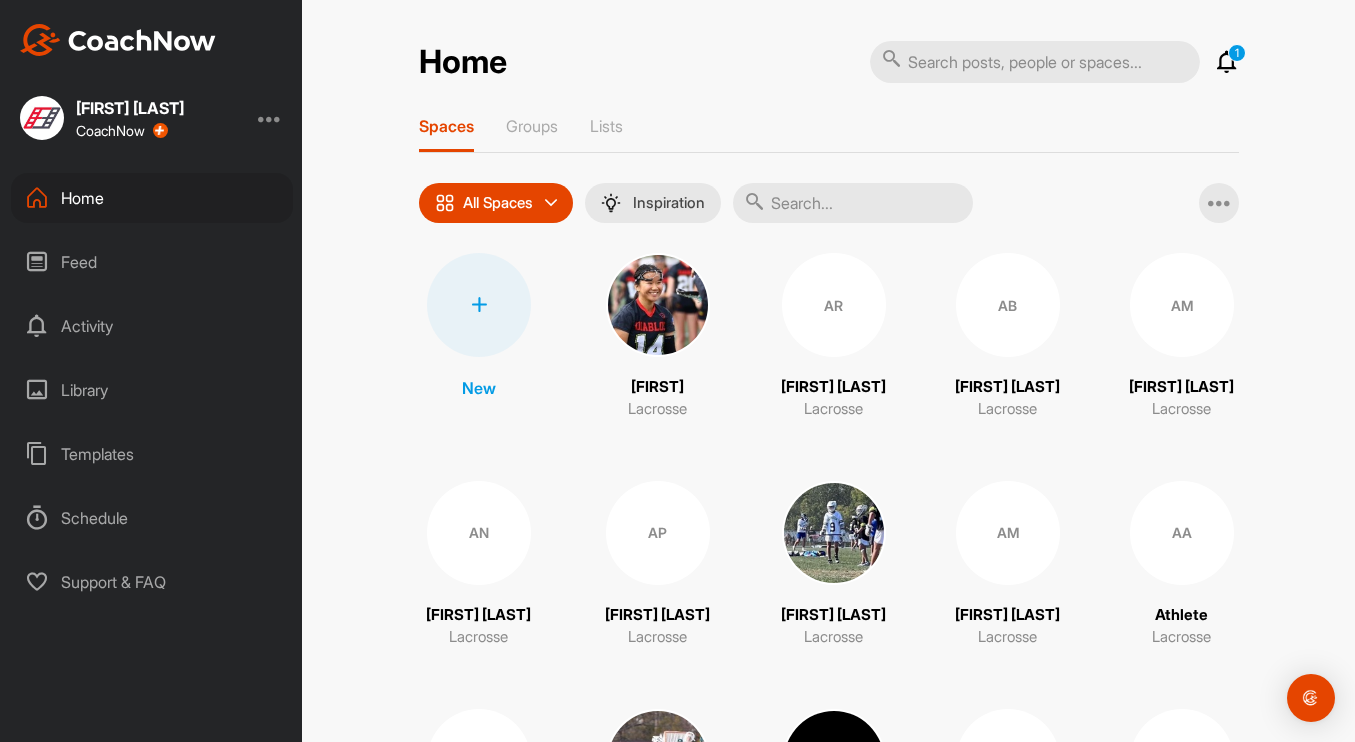 click at bounding box center [479, 305] 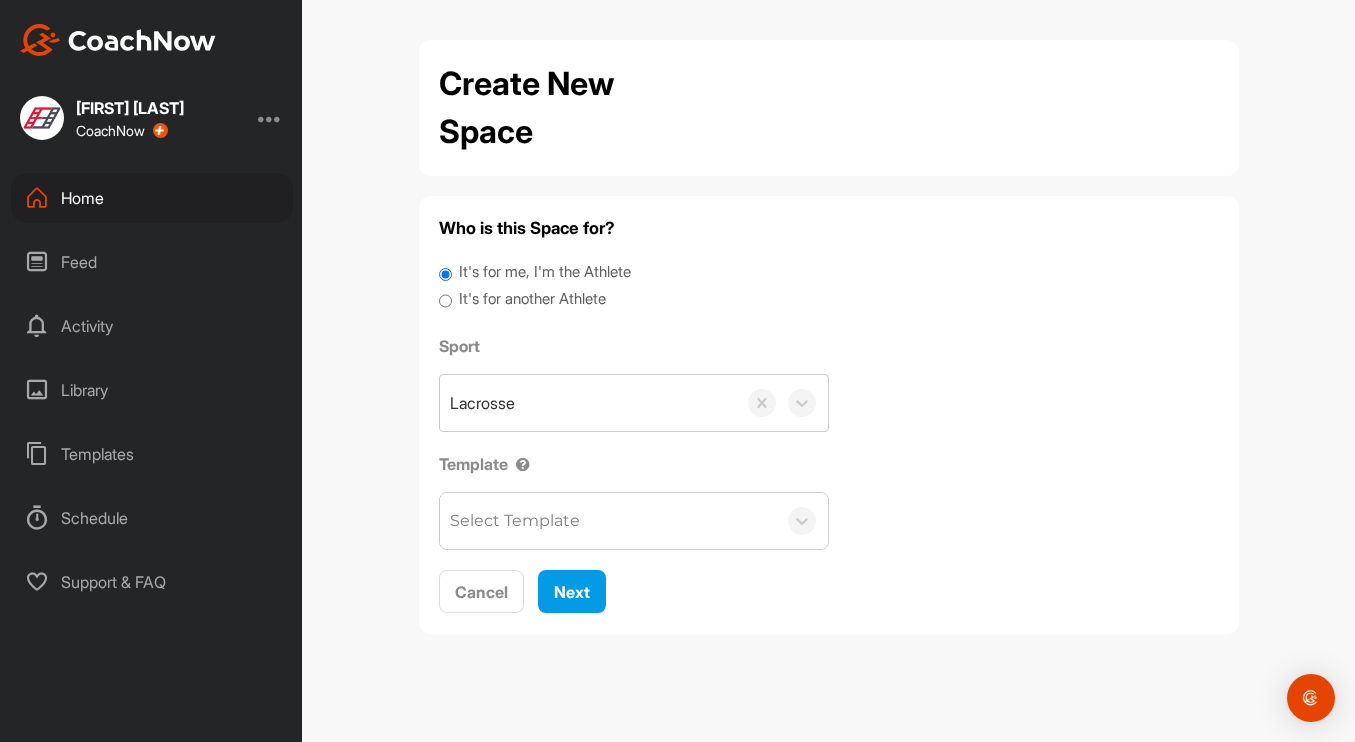 click on "It's for another Athlete" at bounding box center [445, 301] 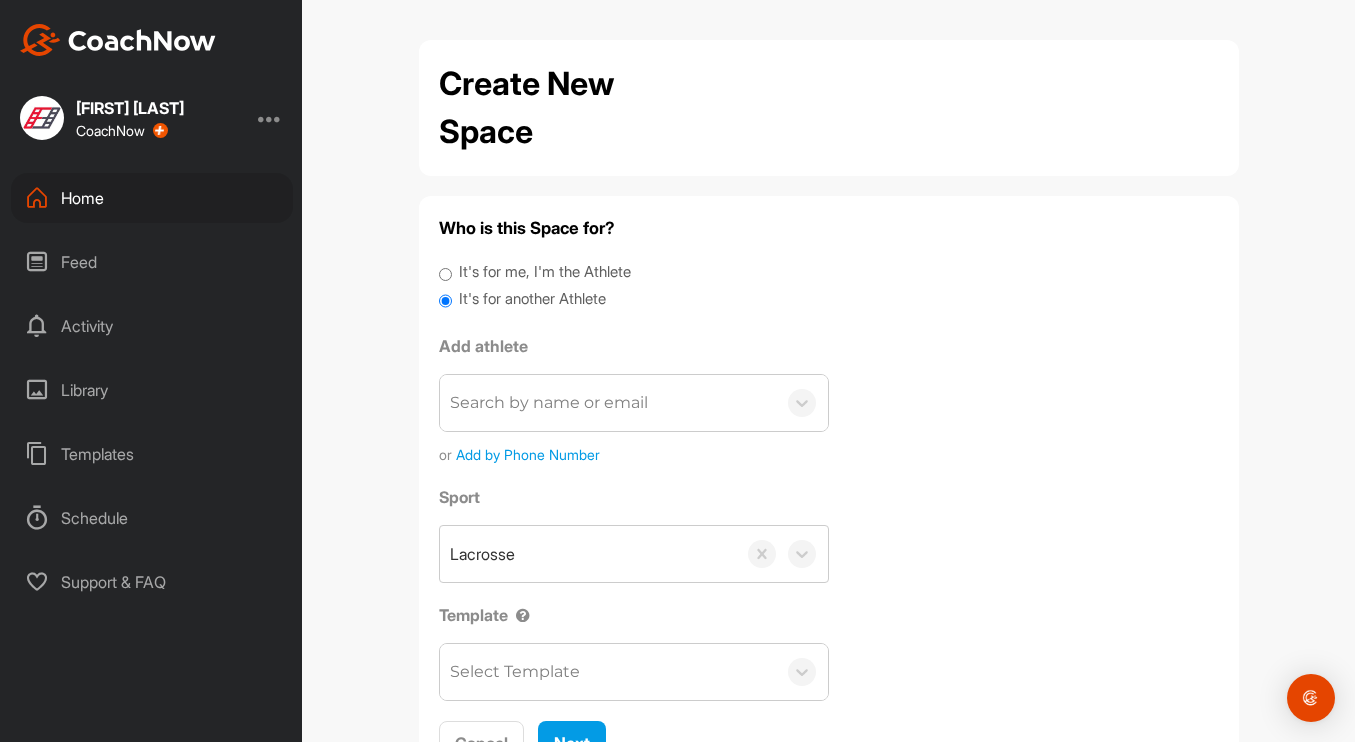 click on "Search by name or email" at bounding box center [549, 403] 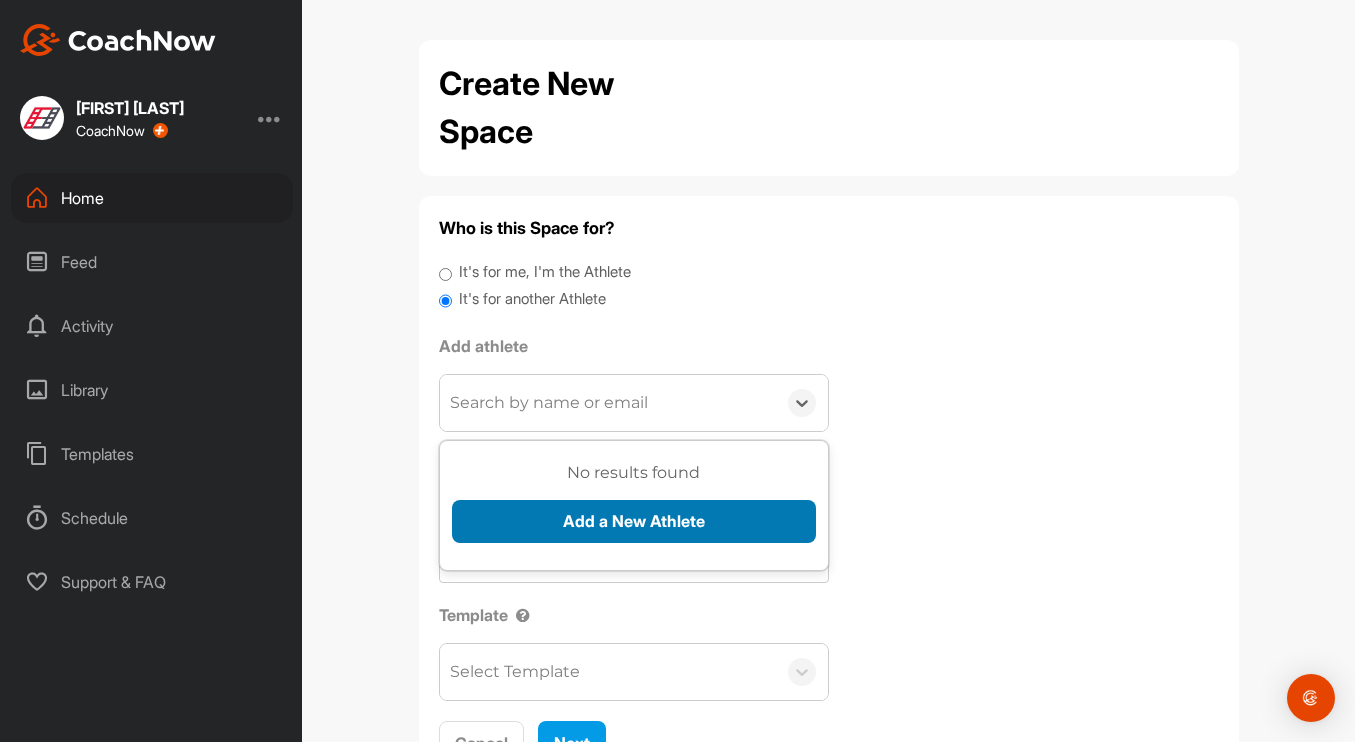 click on "Add a New Athlete" at bounding box center (634, 521) 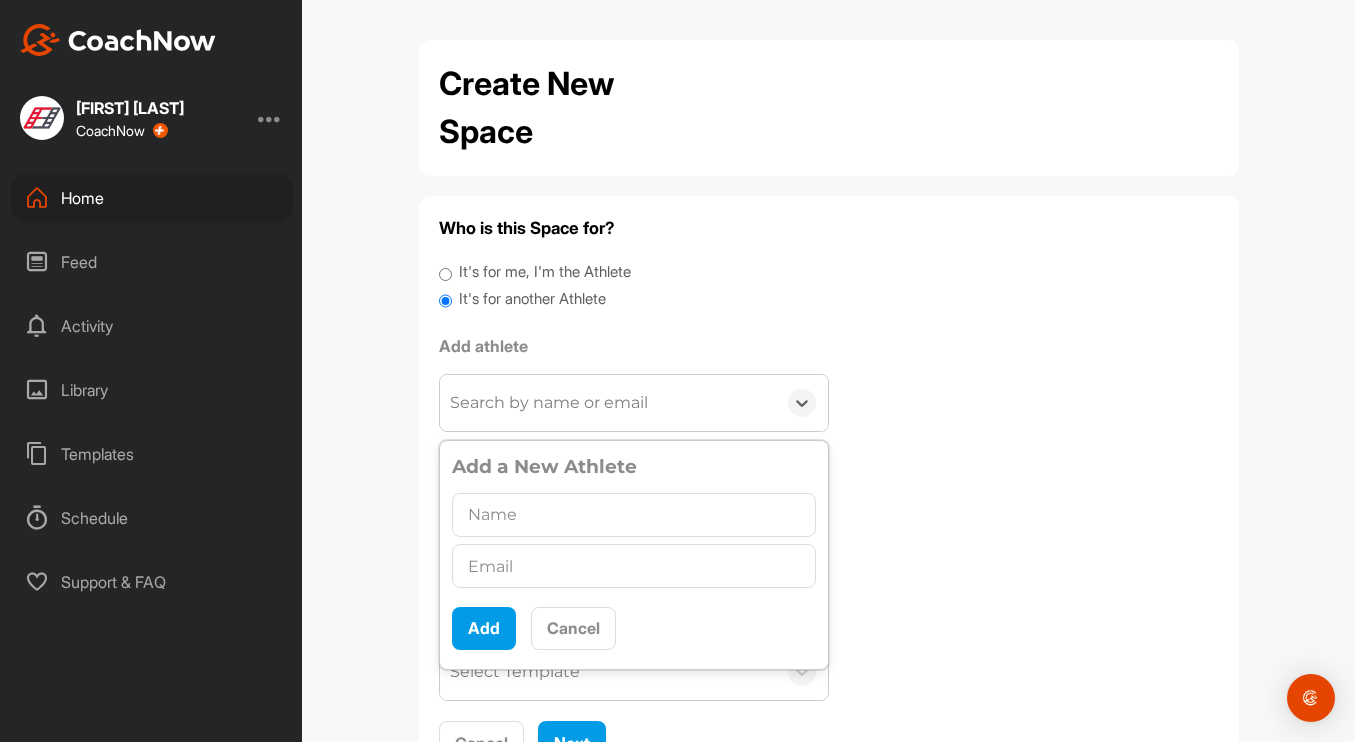 click at bounding box center (634, 515) 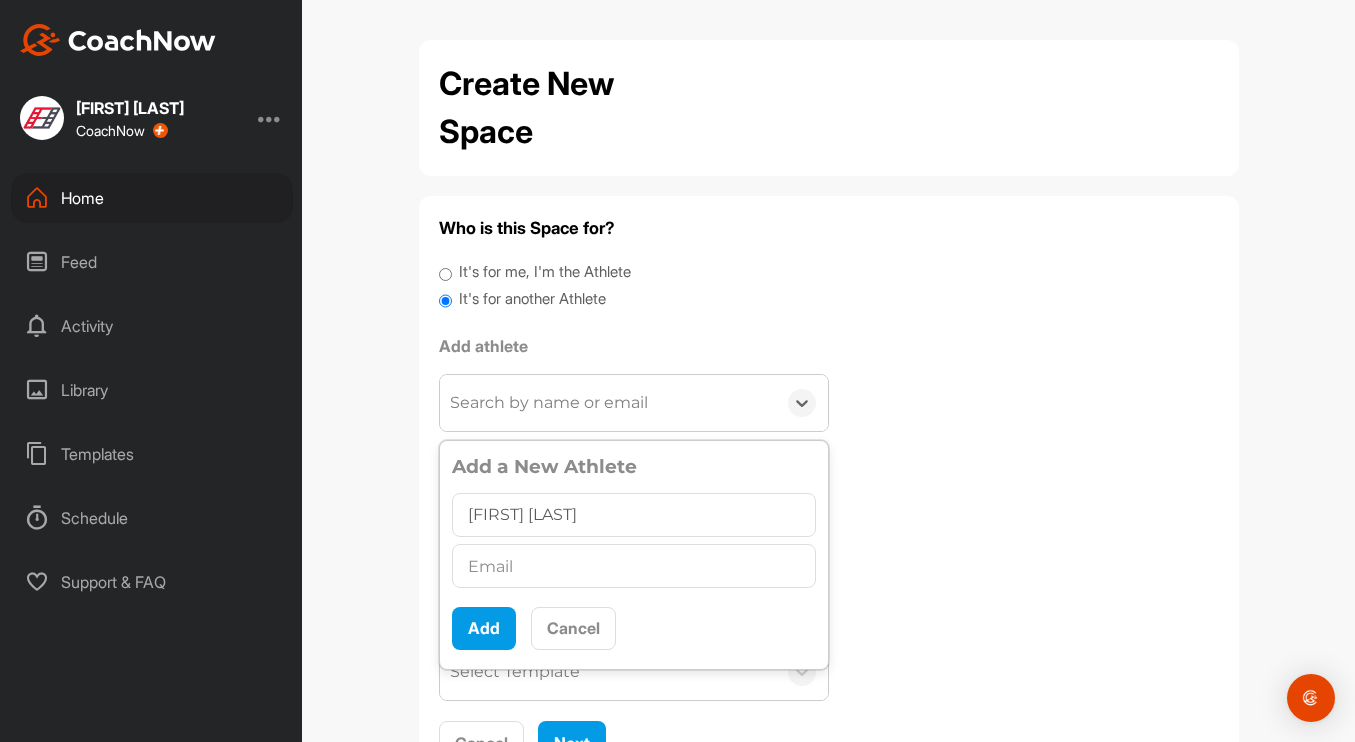 type on "[FIRST] [LAST]" 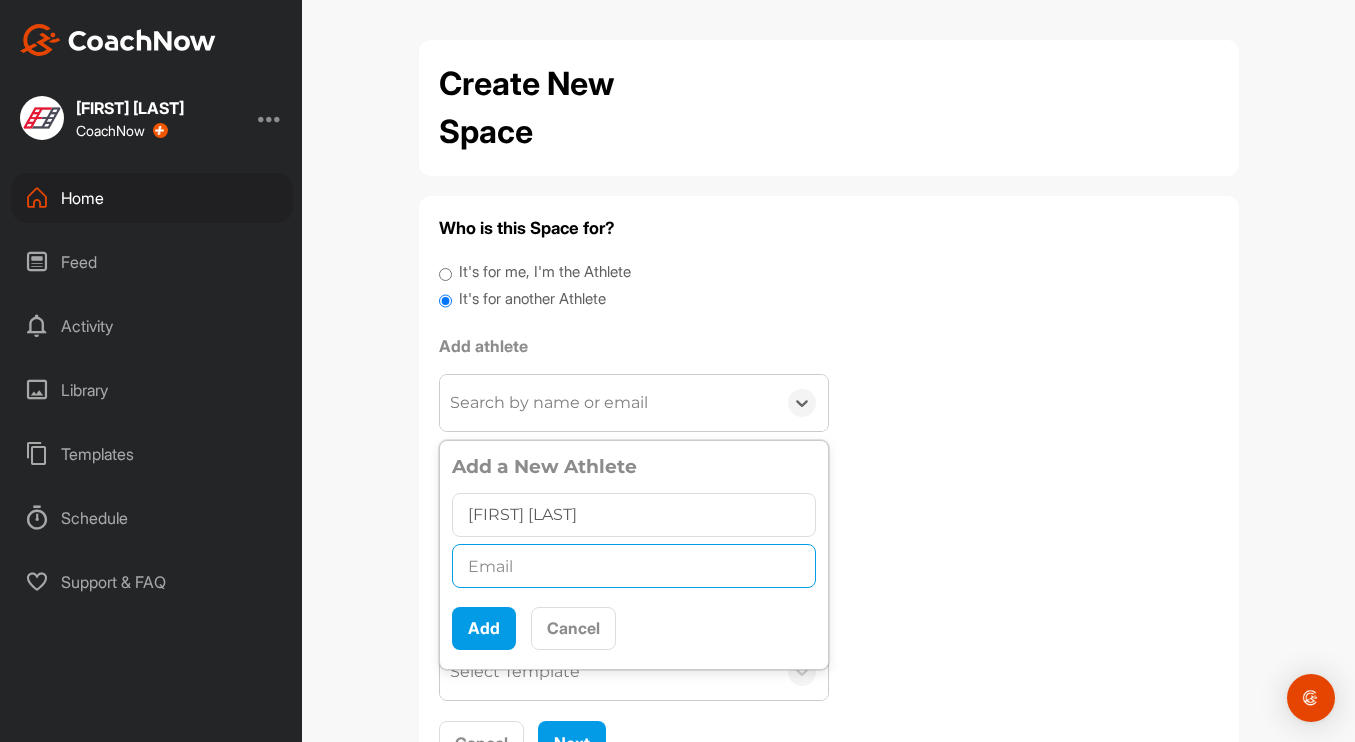 click at bounding box center [634, 566] 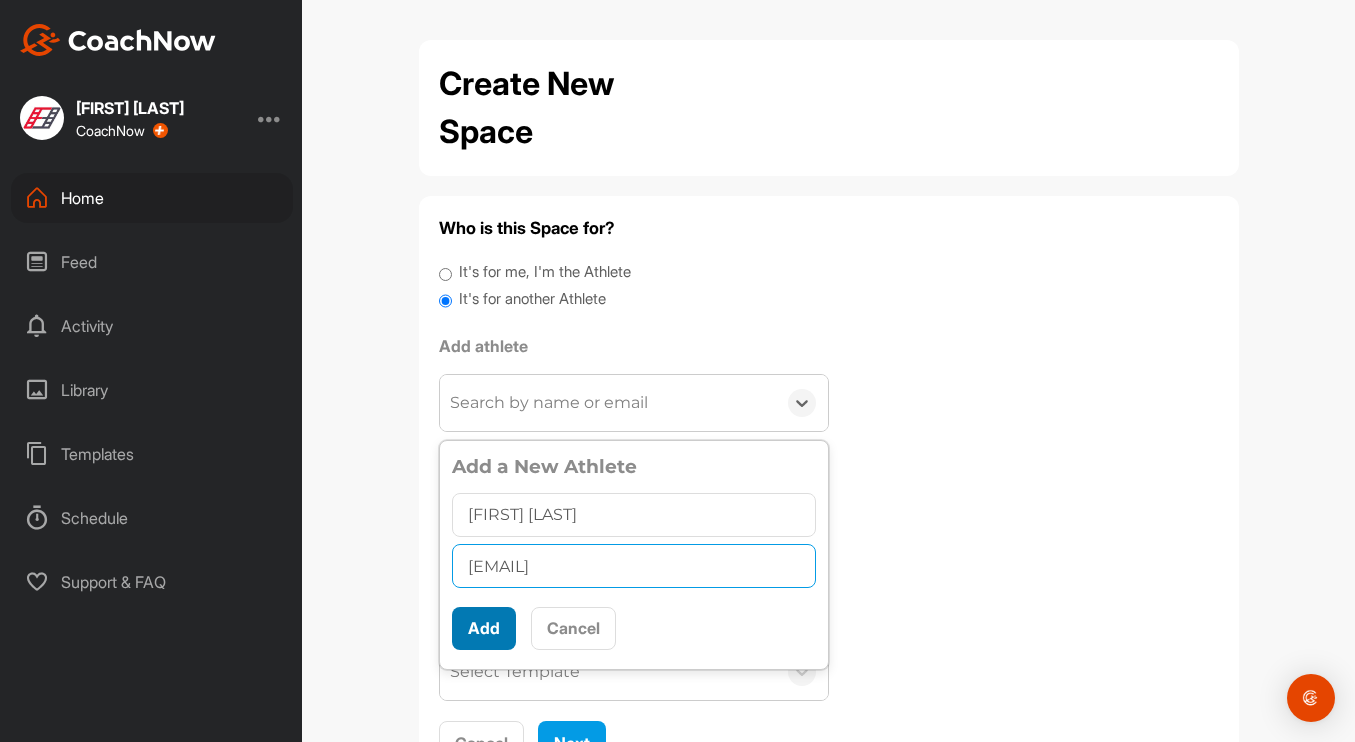 type on "[EMAIL]" 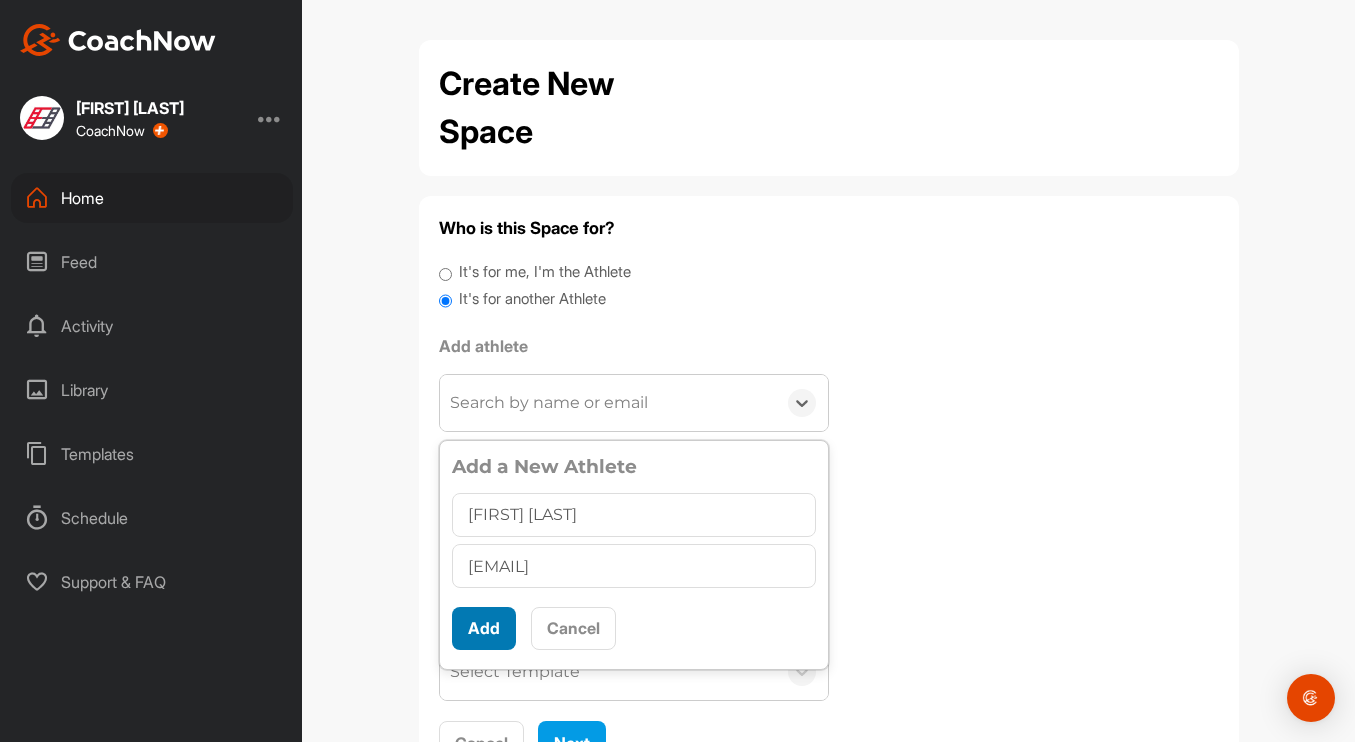 scroll, scrollTop: 11, scrollLeft: 0, axis: vertical 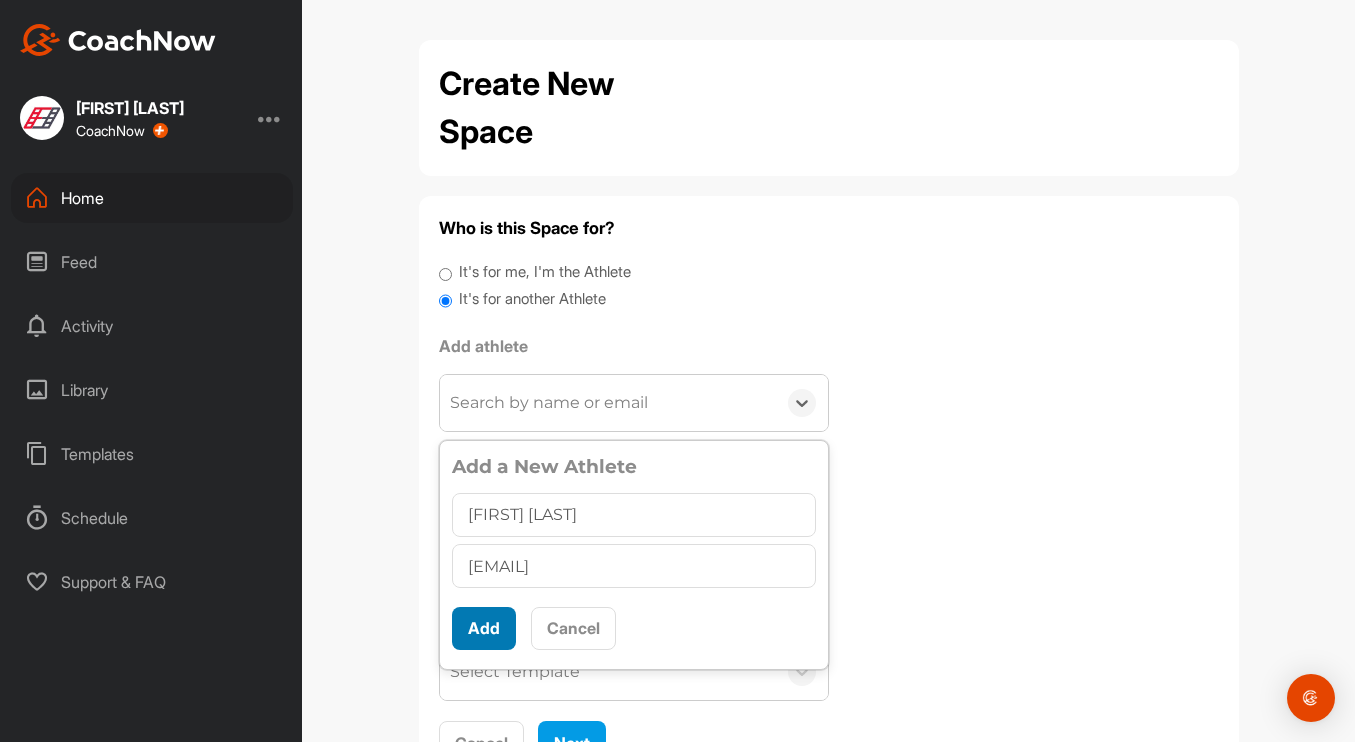 click on "Add" at bounding box center [484, 628] 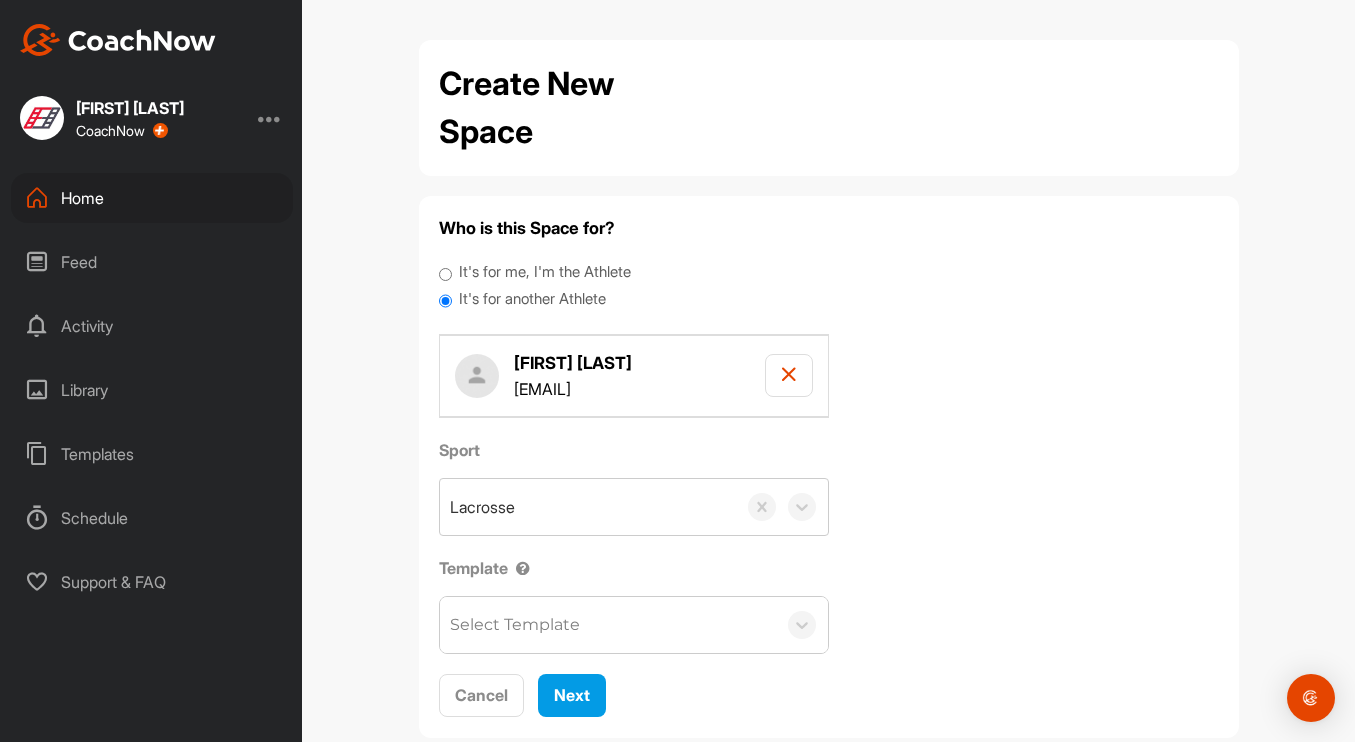 scroll, scrollTop: 41, scrollLeft: 0, axis: vertical 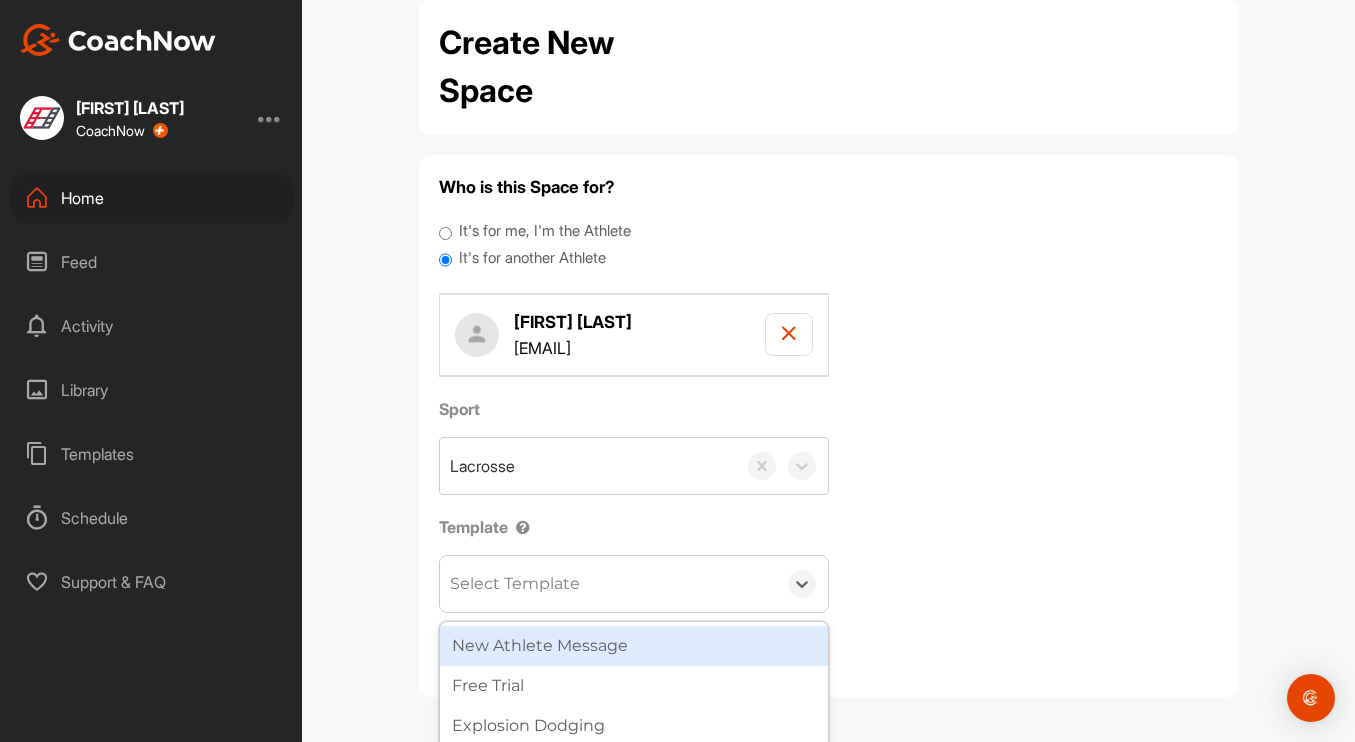 click on "Select Template" at bounding box center [608, 584] 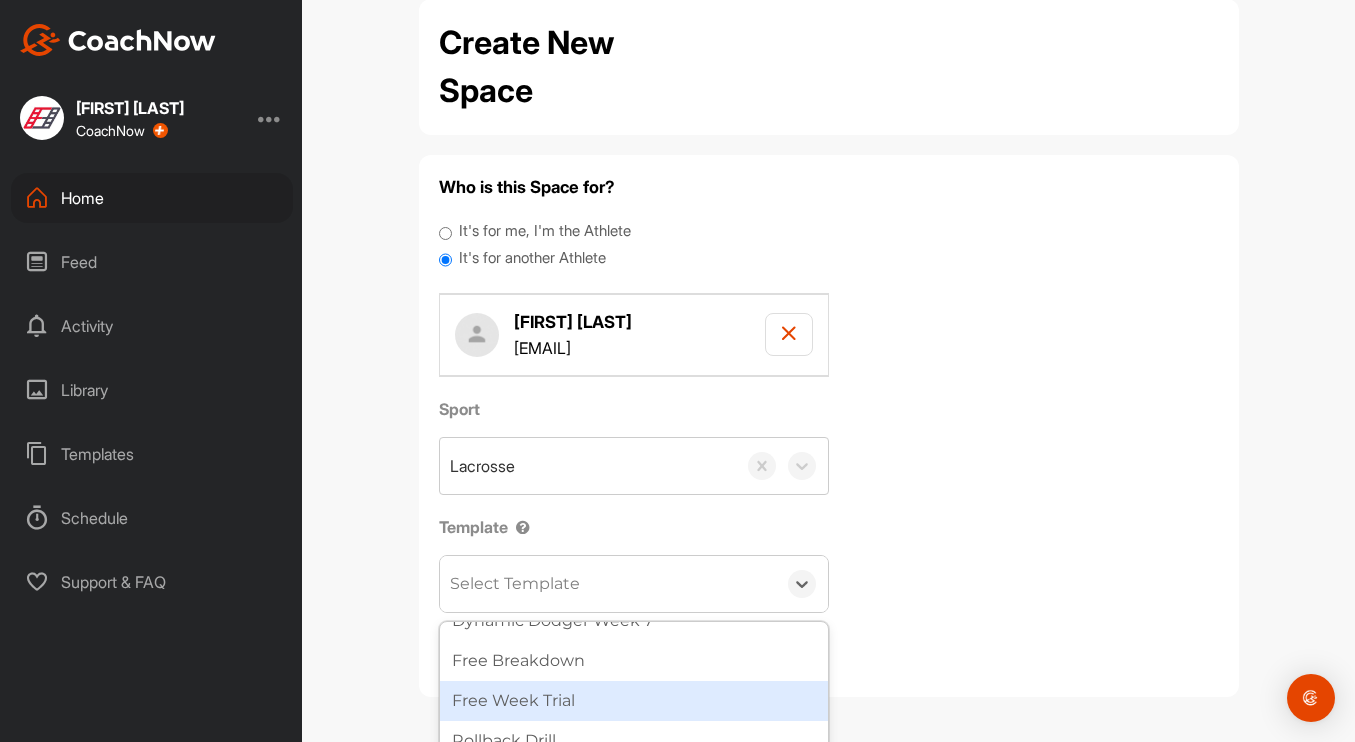 scroll, scrollTop: 461, scrollLeft: 0, axis: vertical 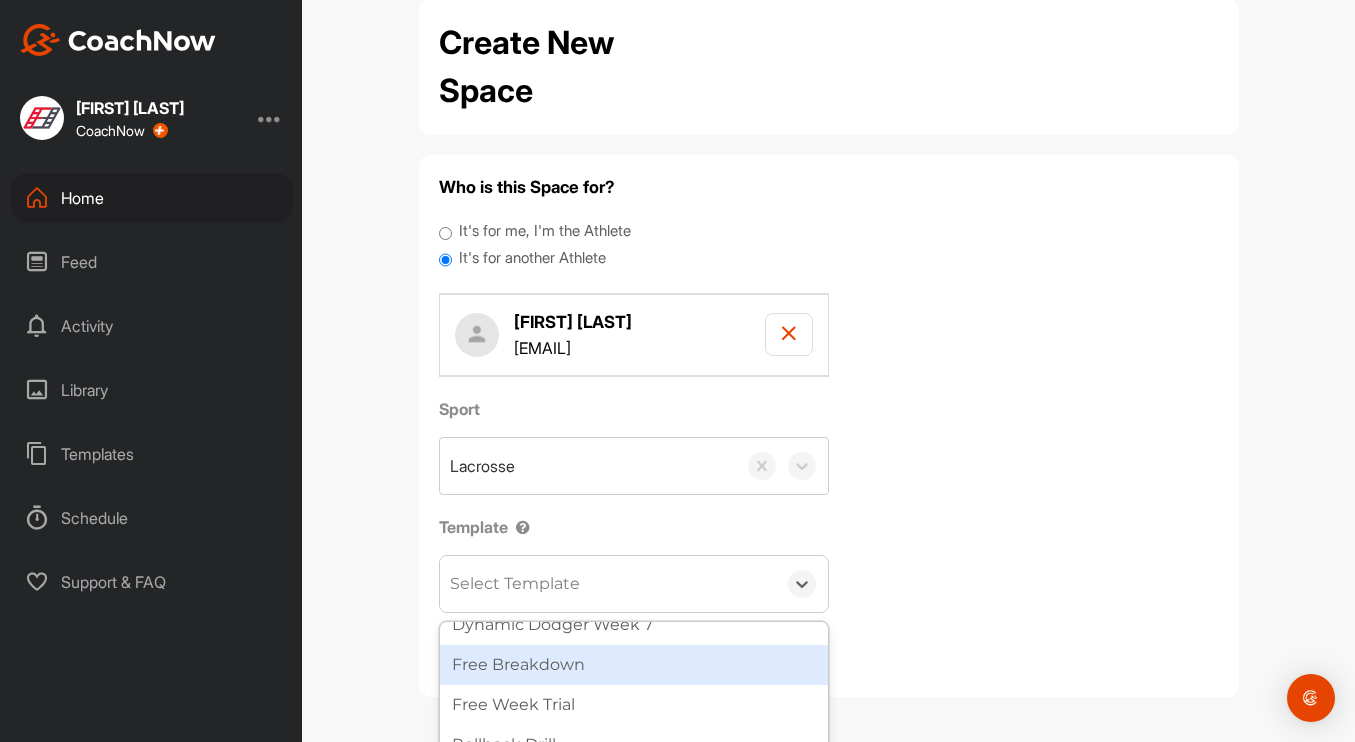 click on "Free Breakdown" at bounding box center [634, 665] 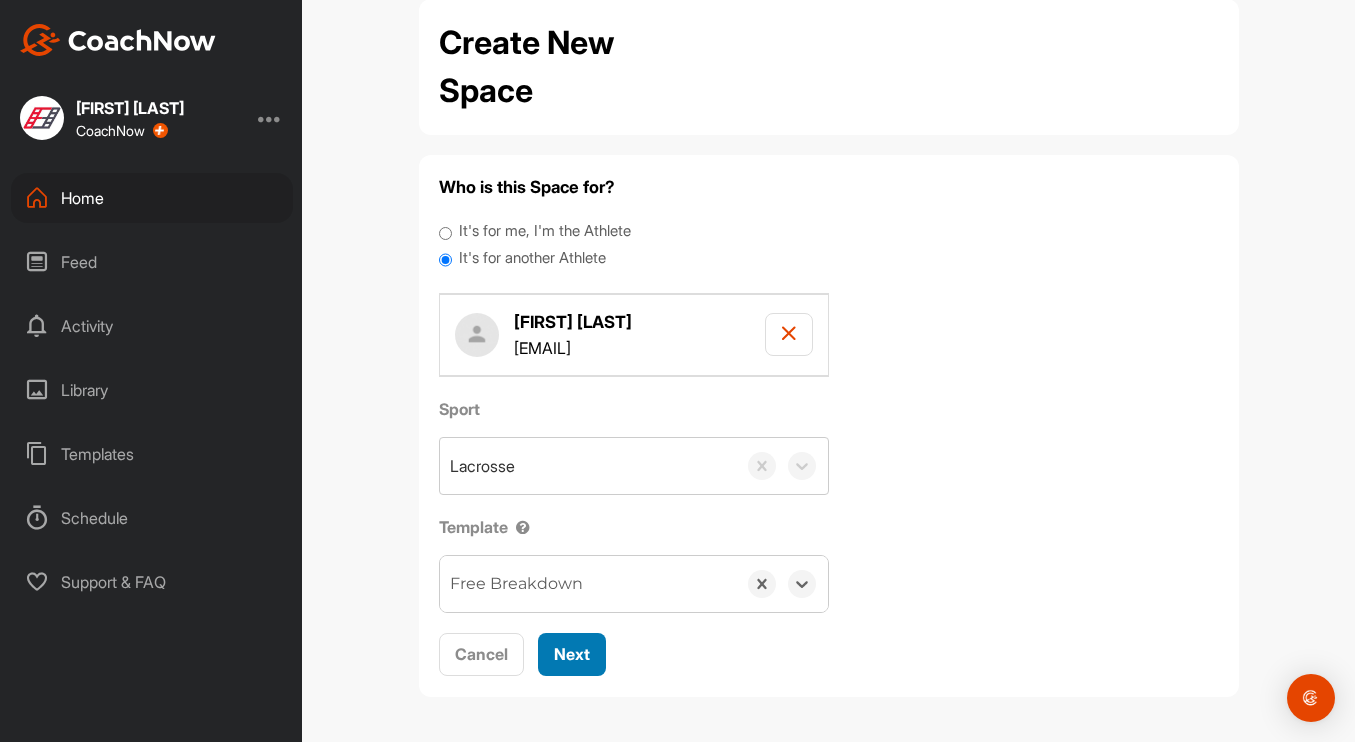 click on "Next" at bounding box center [572, 654] 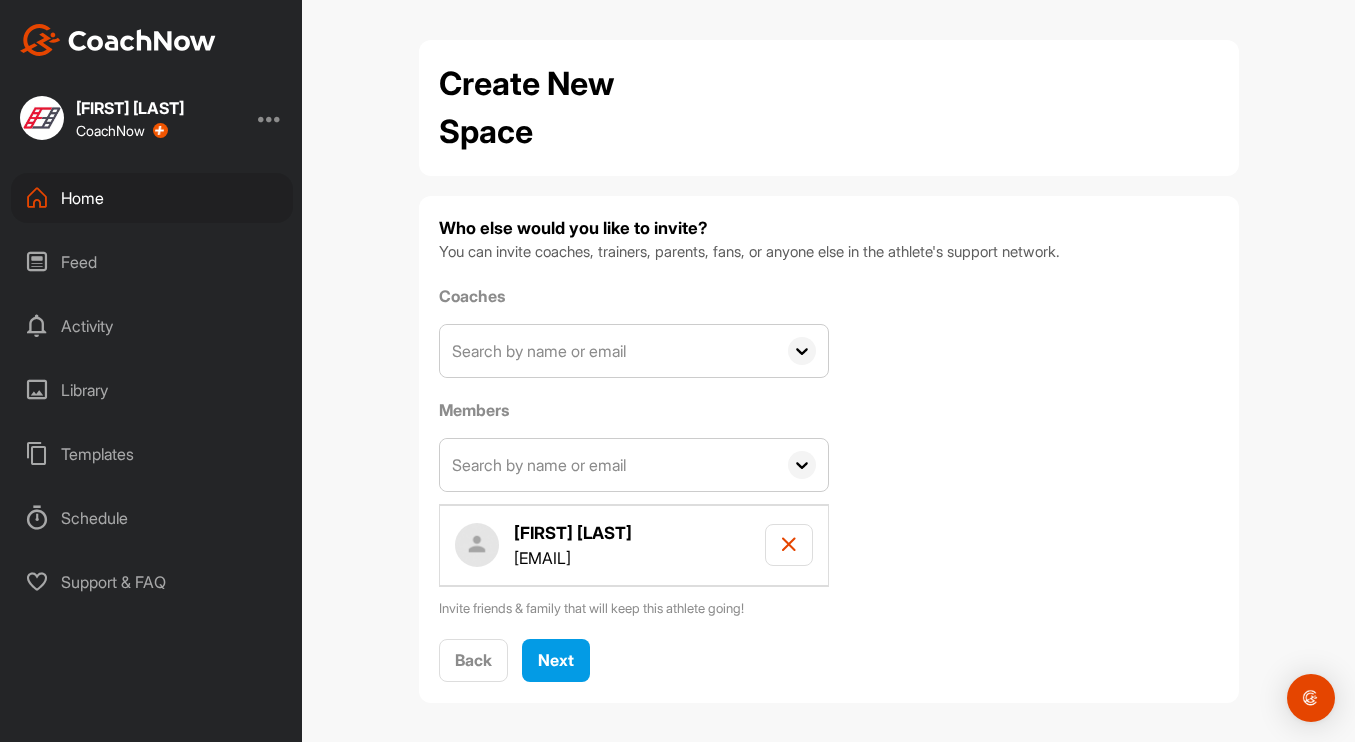 click 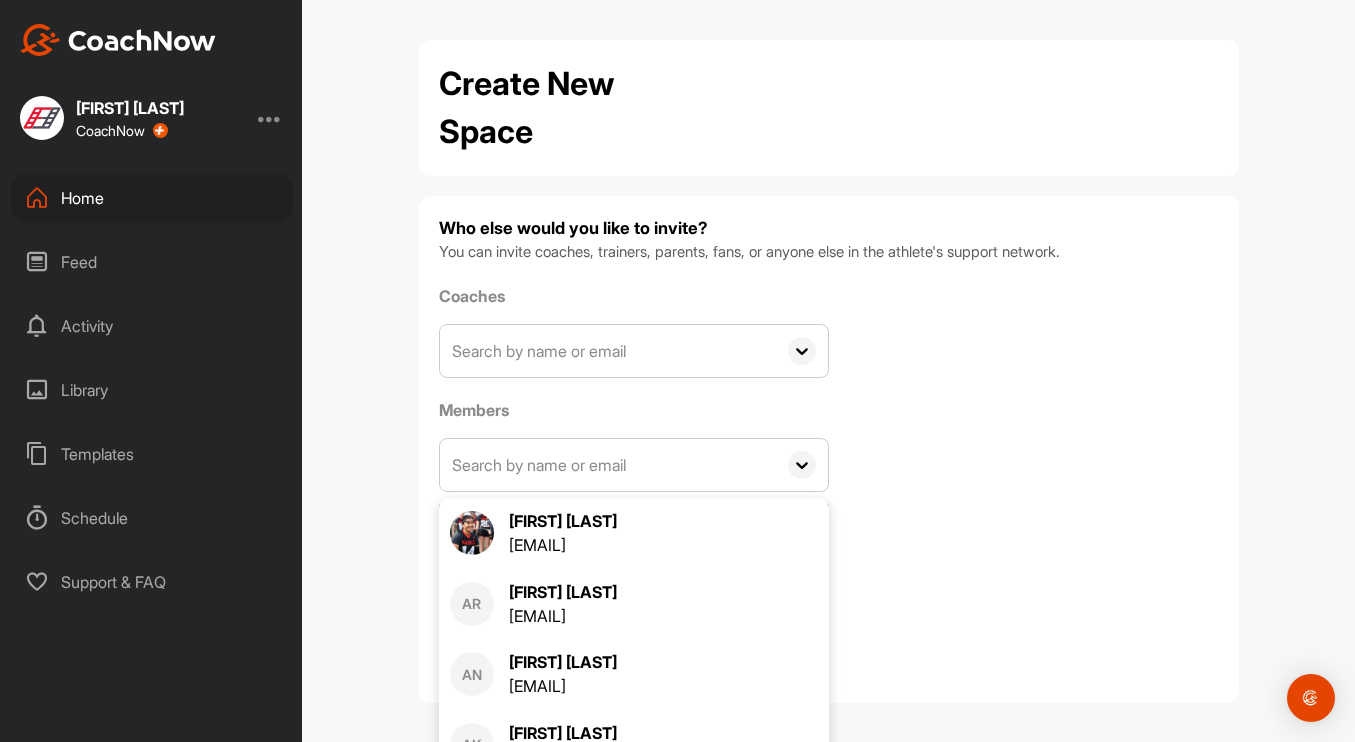 click at bounding box center (608, 465) 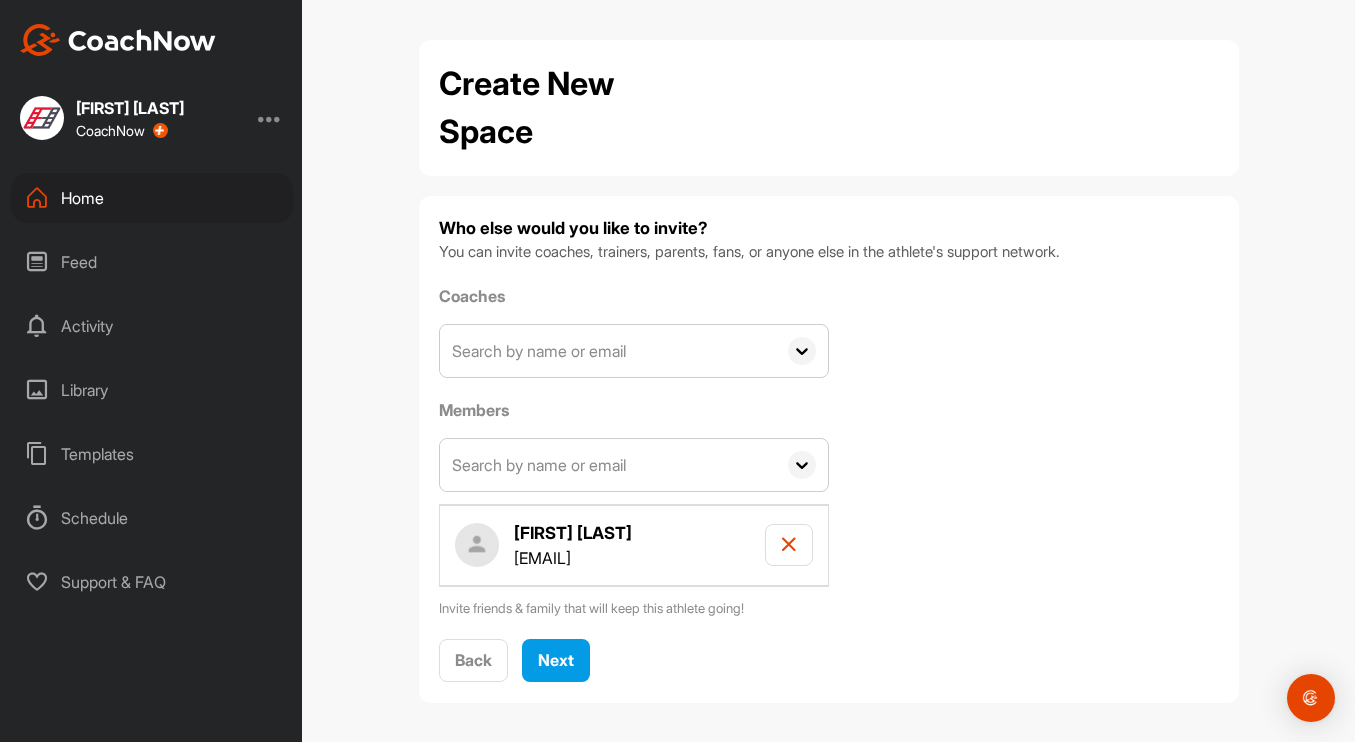 paste on "[EMAIL]" 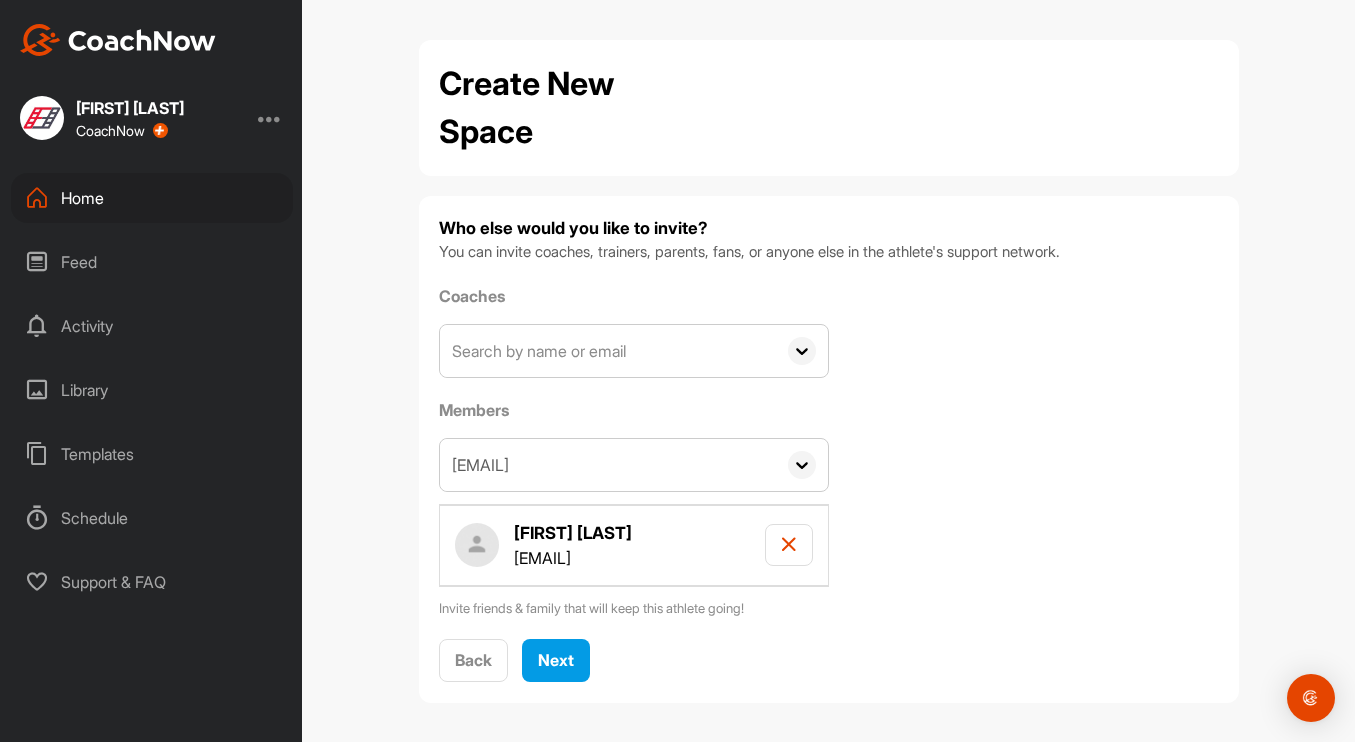 type on "[EMAIL]" 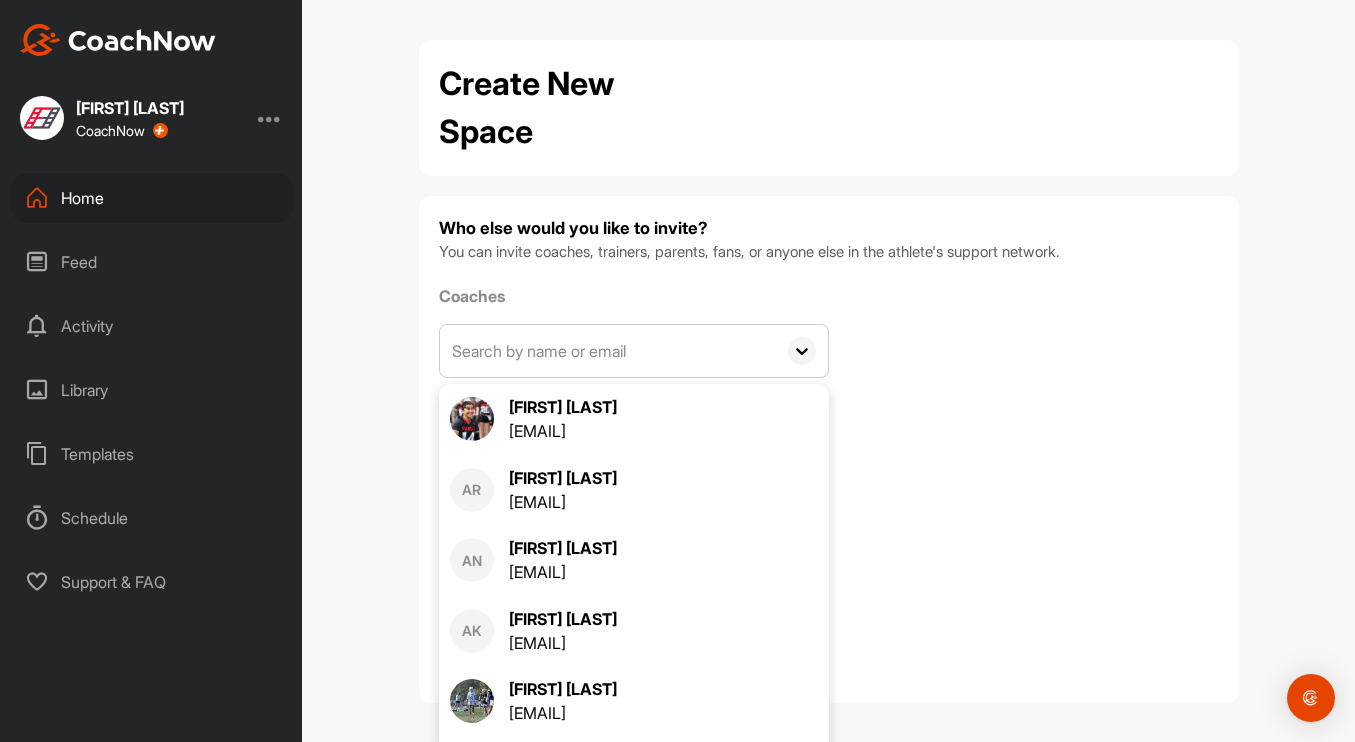 click 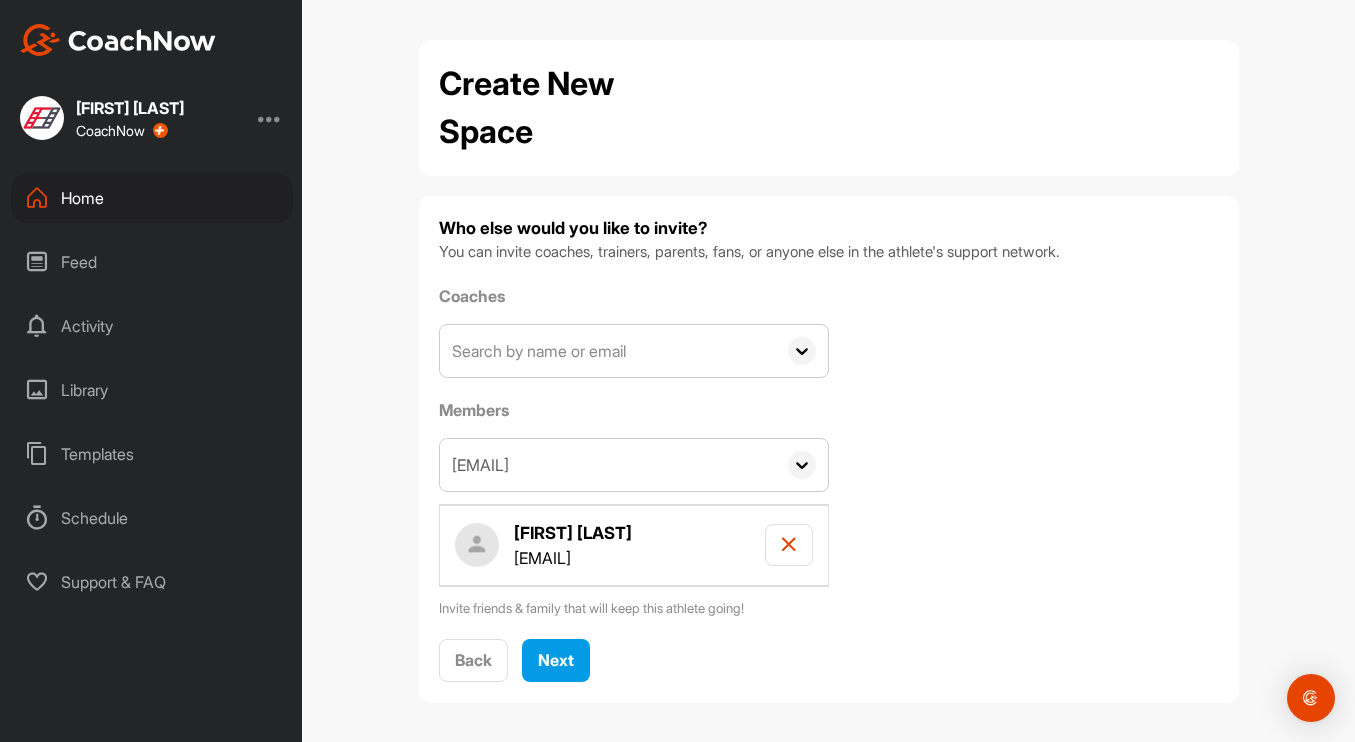 click on "[EMAIL]" at bounding box center (608, 465) 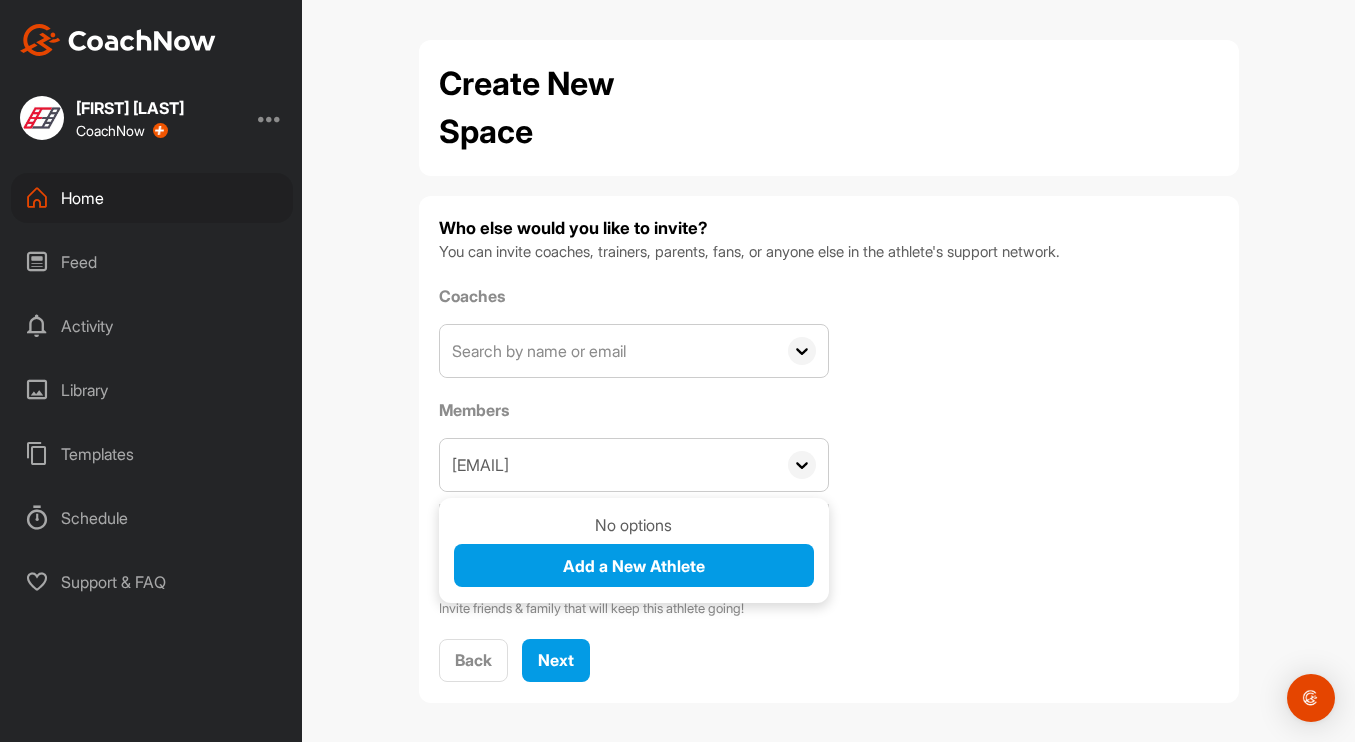 click on "[EMAIL]" at bounding box center [608, 465] 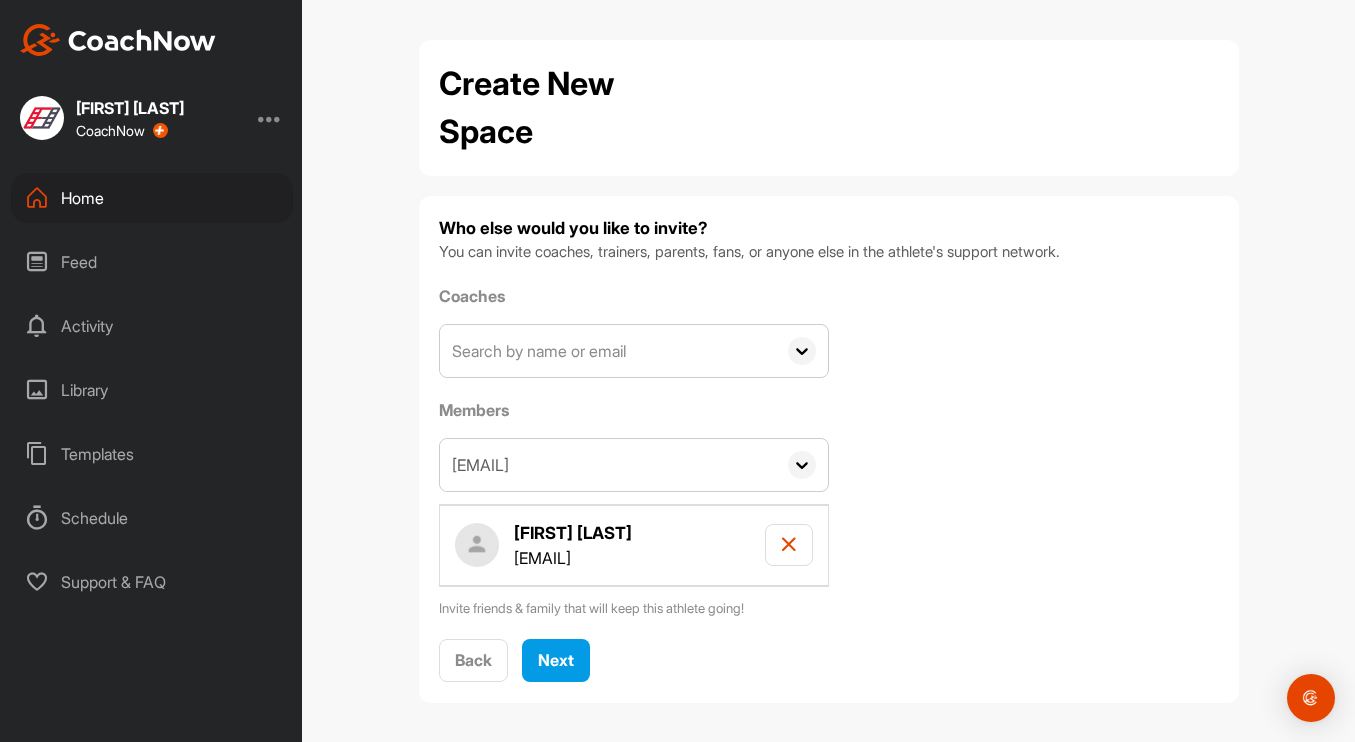 click on "[EMAIL]" at bounding box center [608, 465] 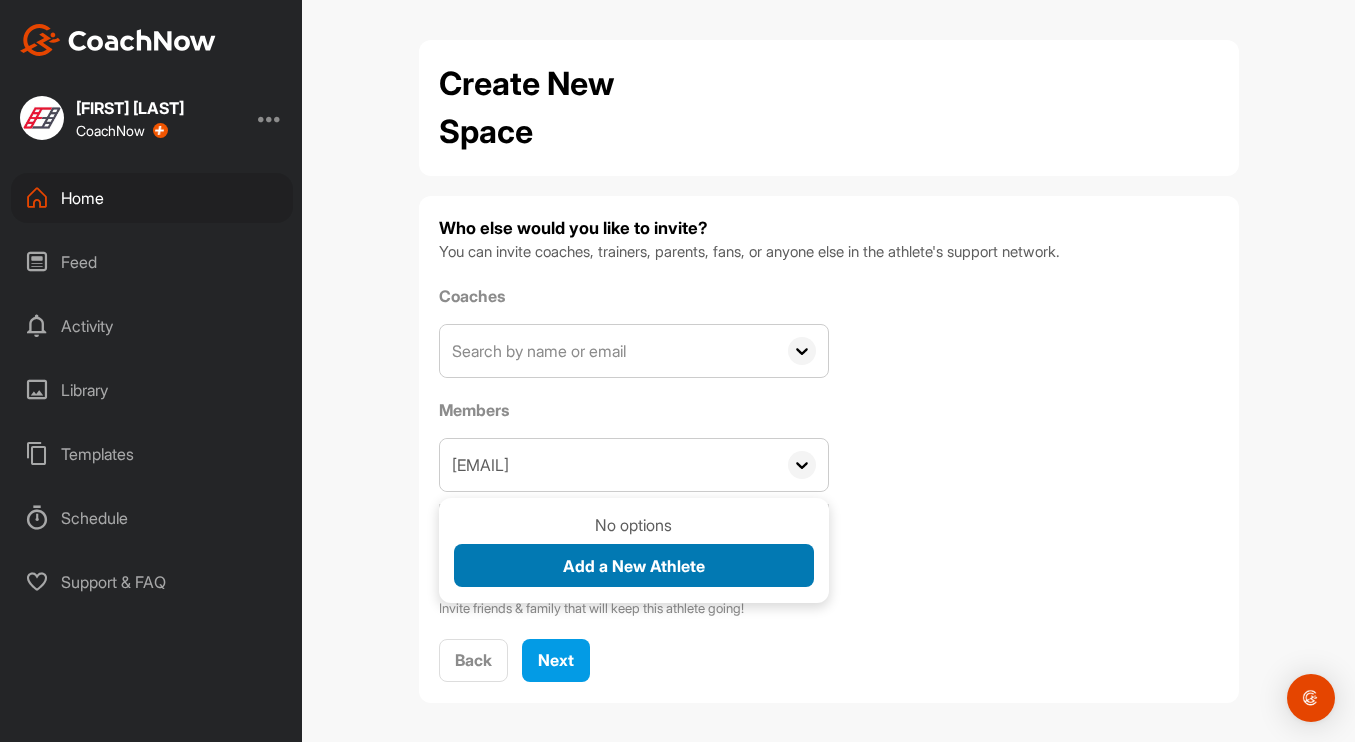 click on "Add a New Athlete" at bounding box center (634, 566) 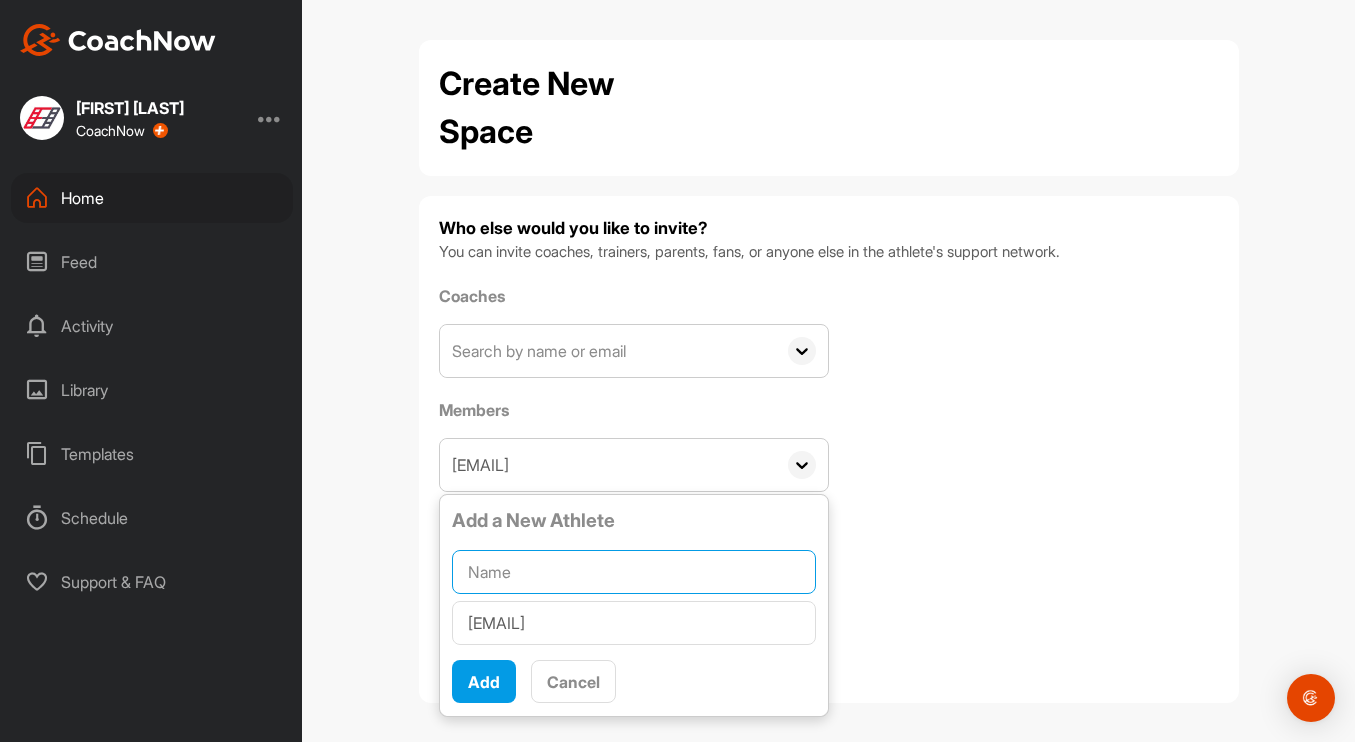 click at bounding box center [634, 572] 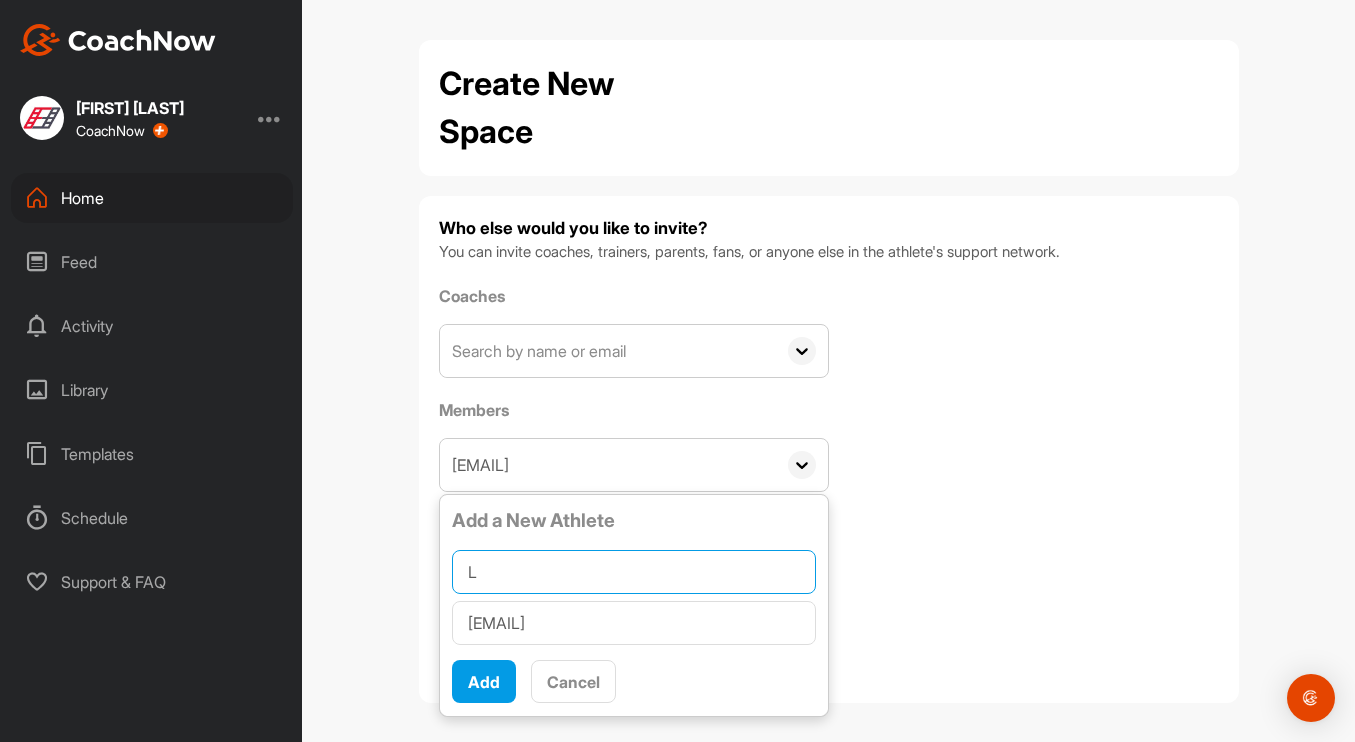 type on "Lu" 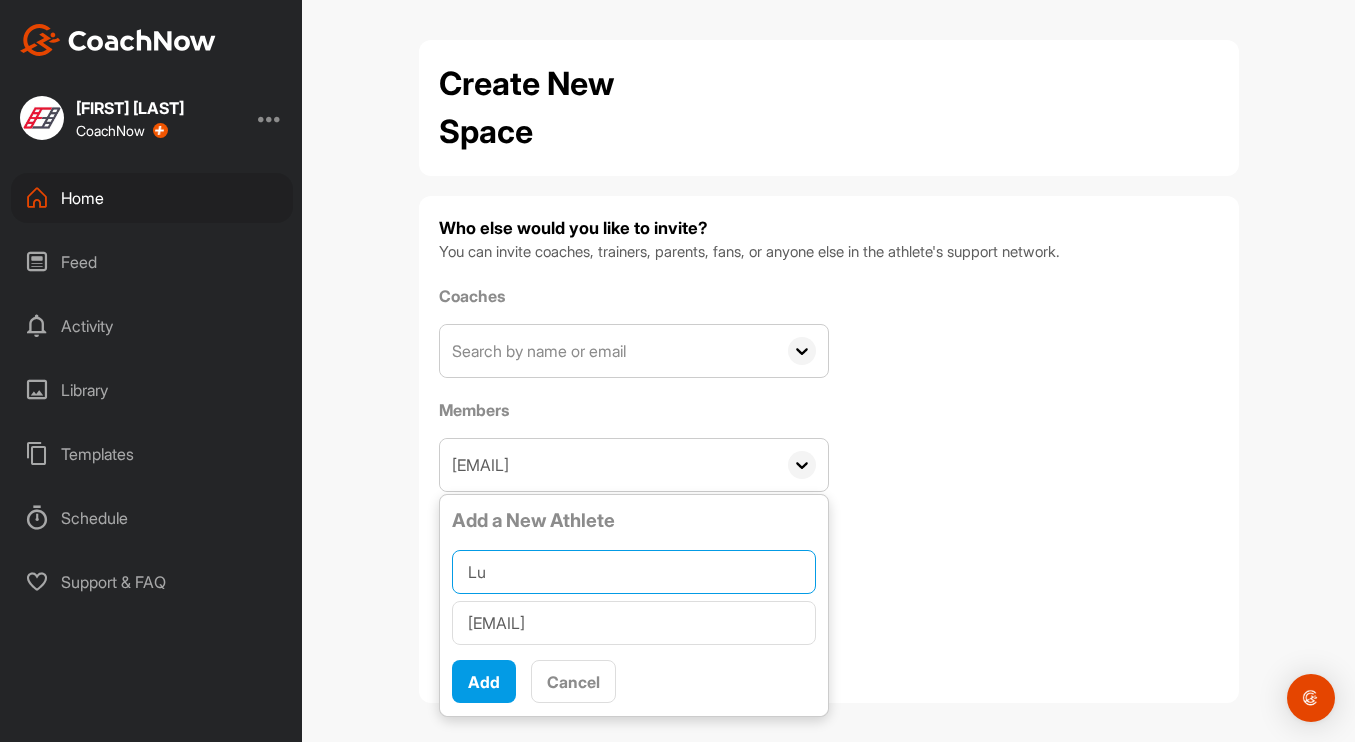 type on "[FIRST]" 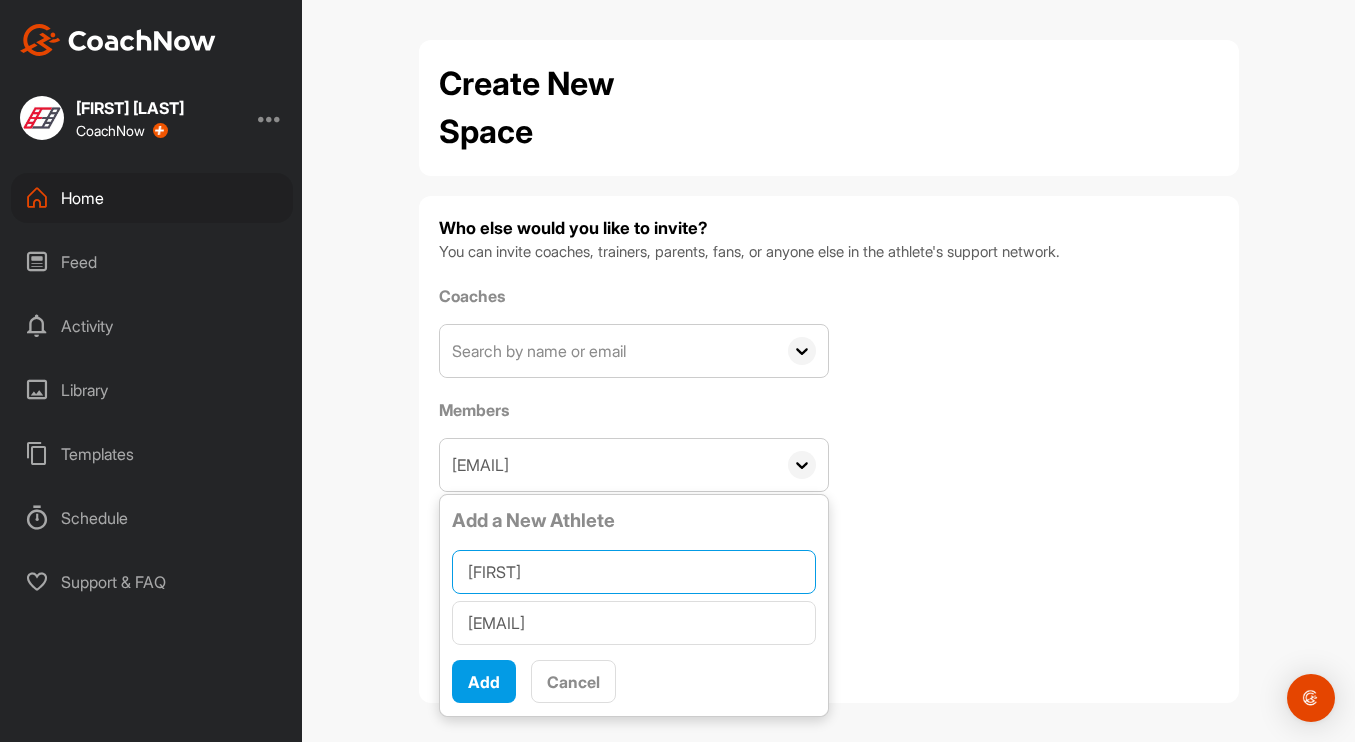 type on "[FIRST]" 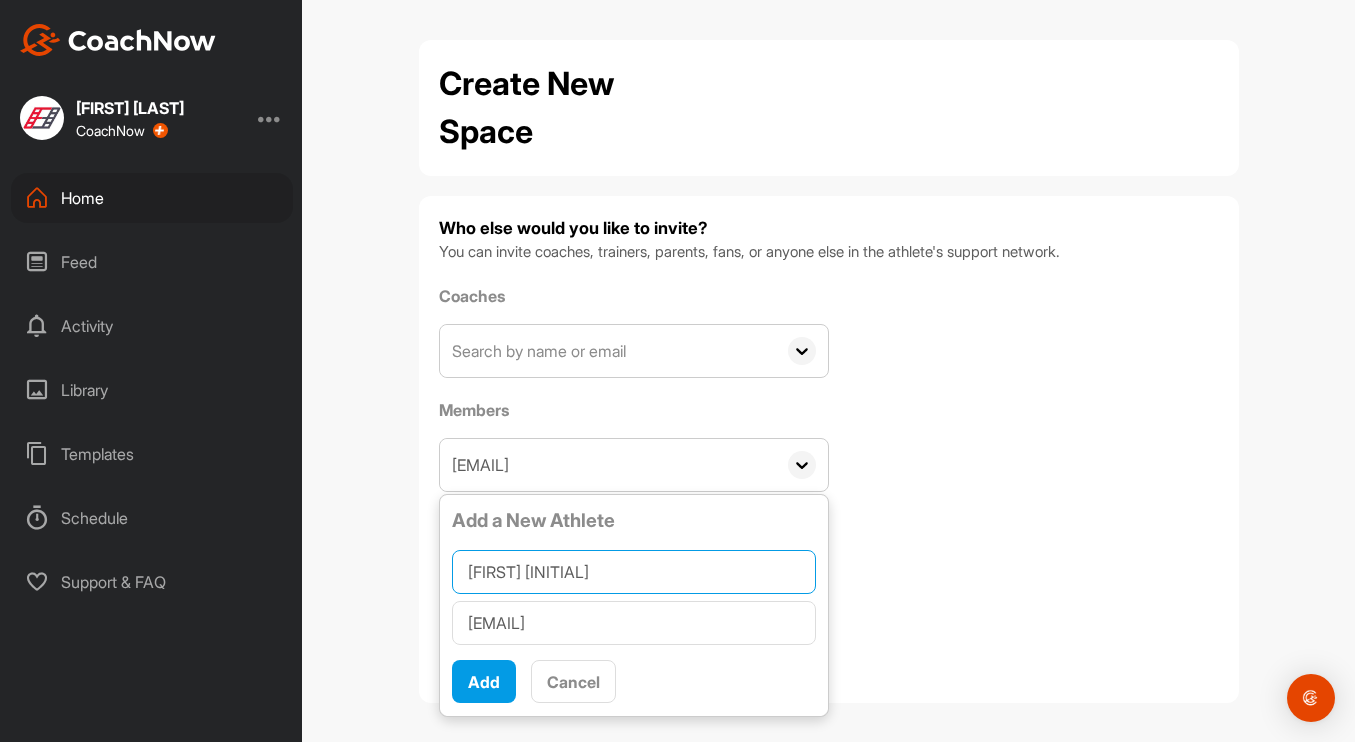 type on "[FIRST] [LAST]" 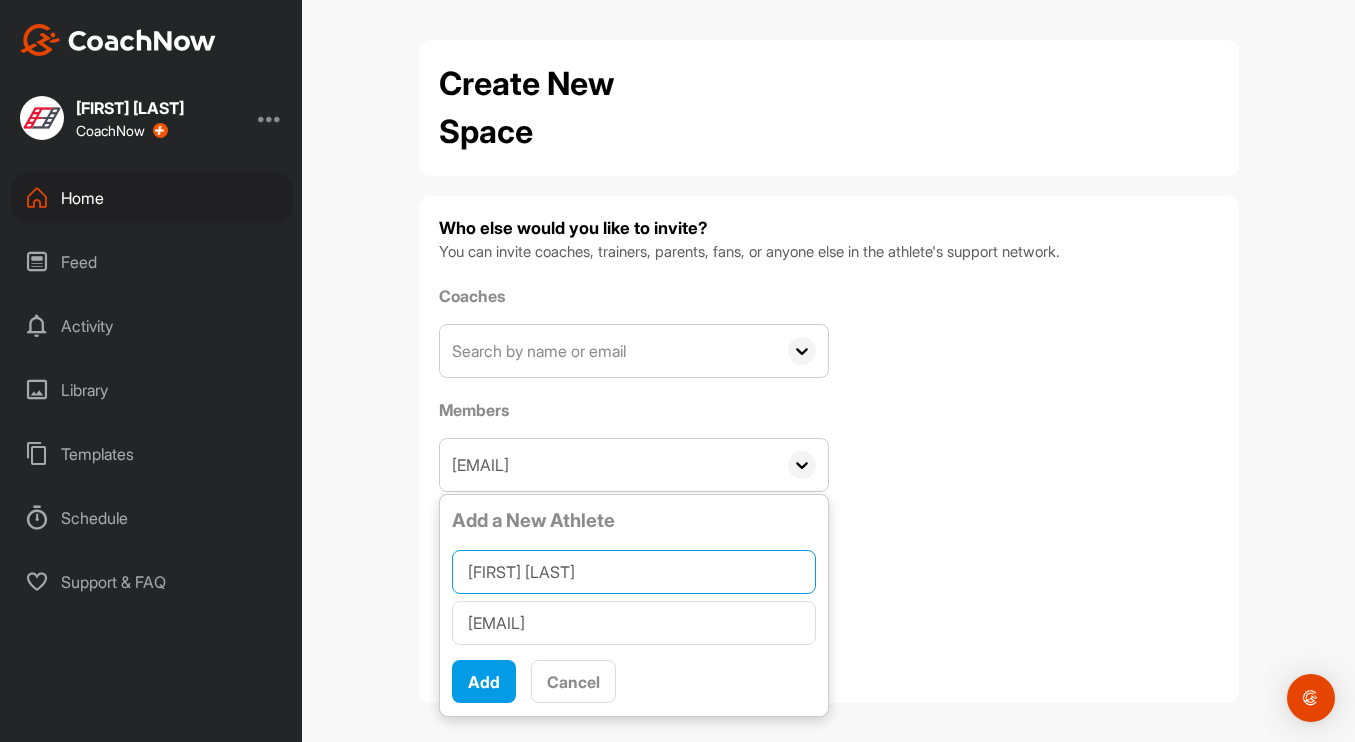 type on "[FIRST] [LAST]" 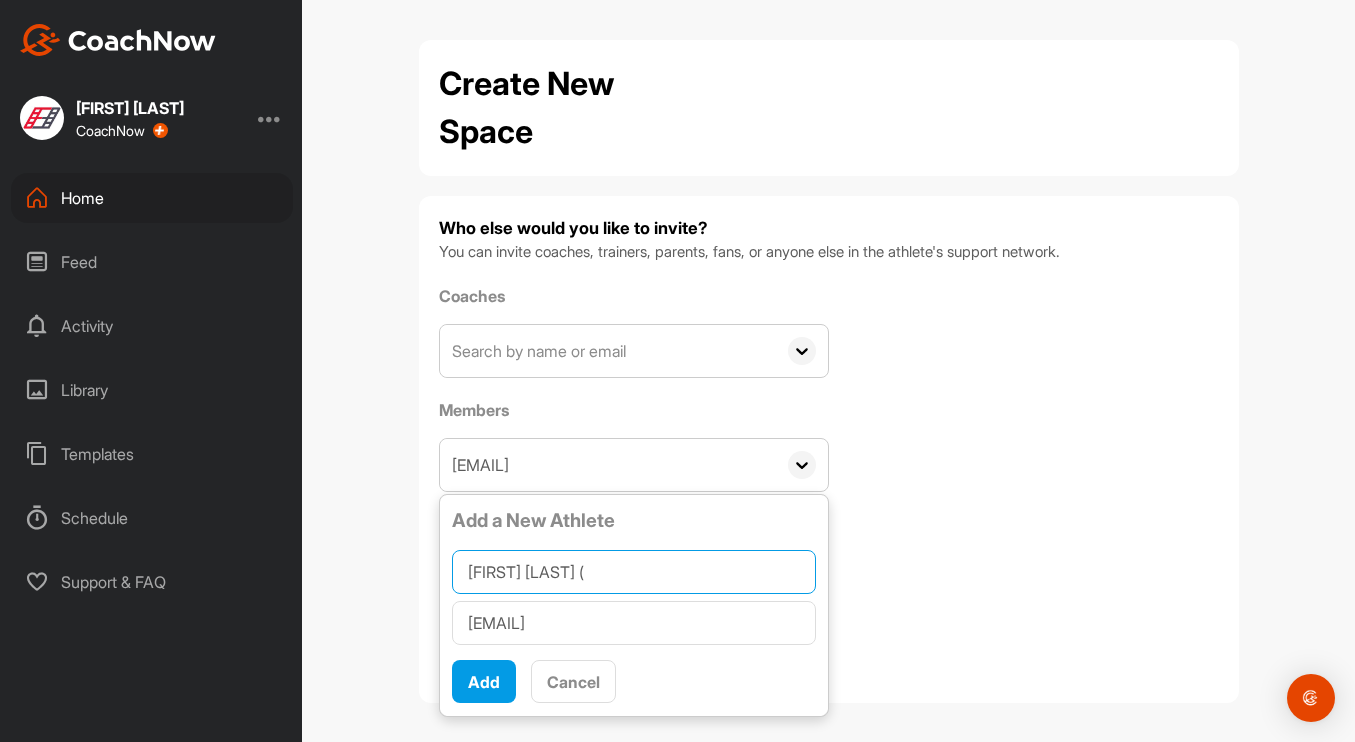 type on "[FIRST] [LAST] (P" 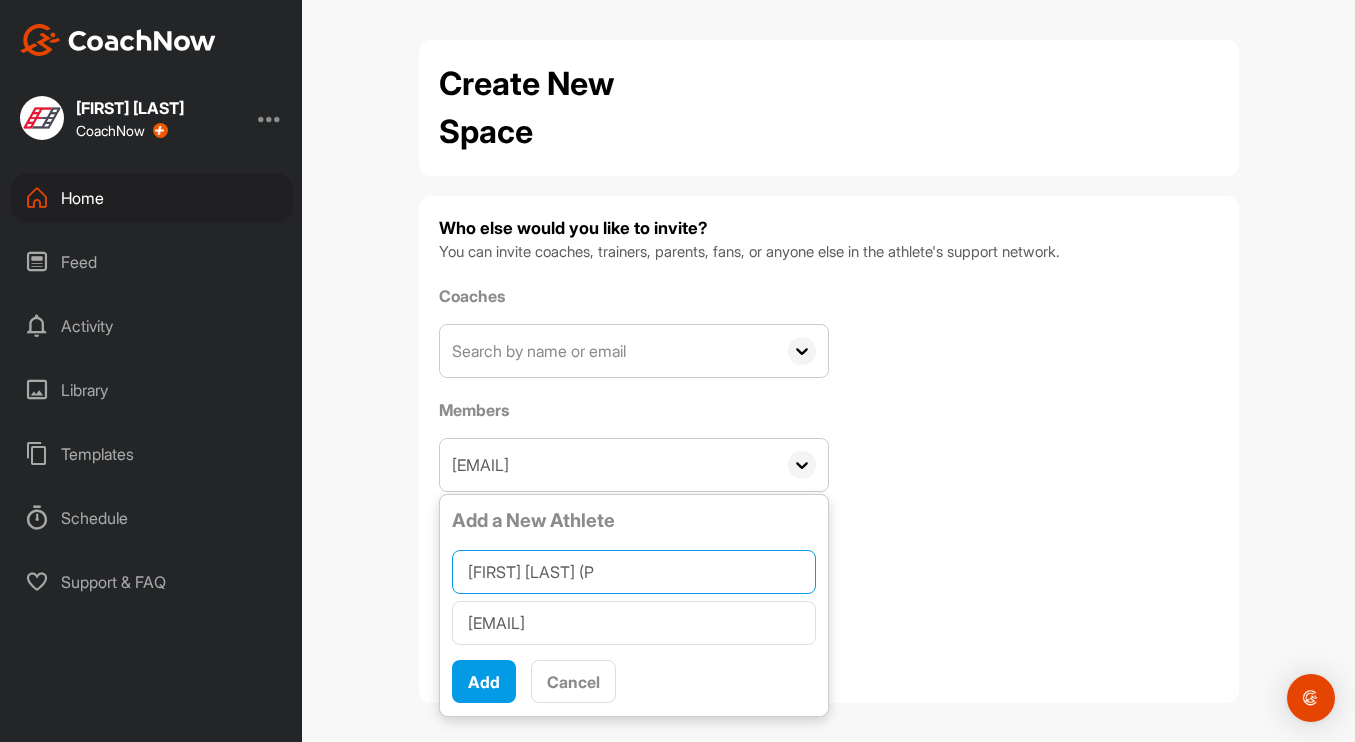 type on "[FIRST] [LAST] (Pa" 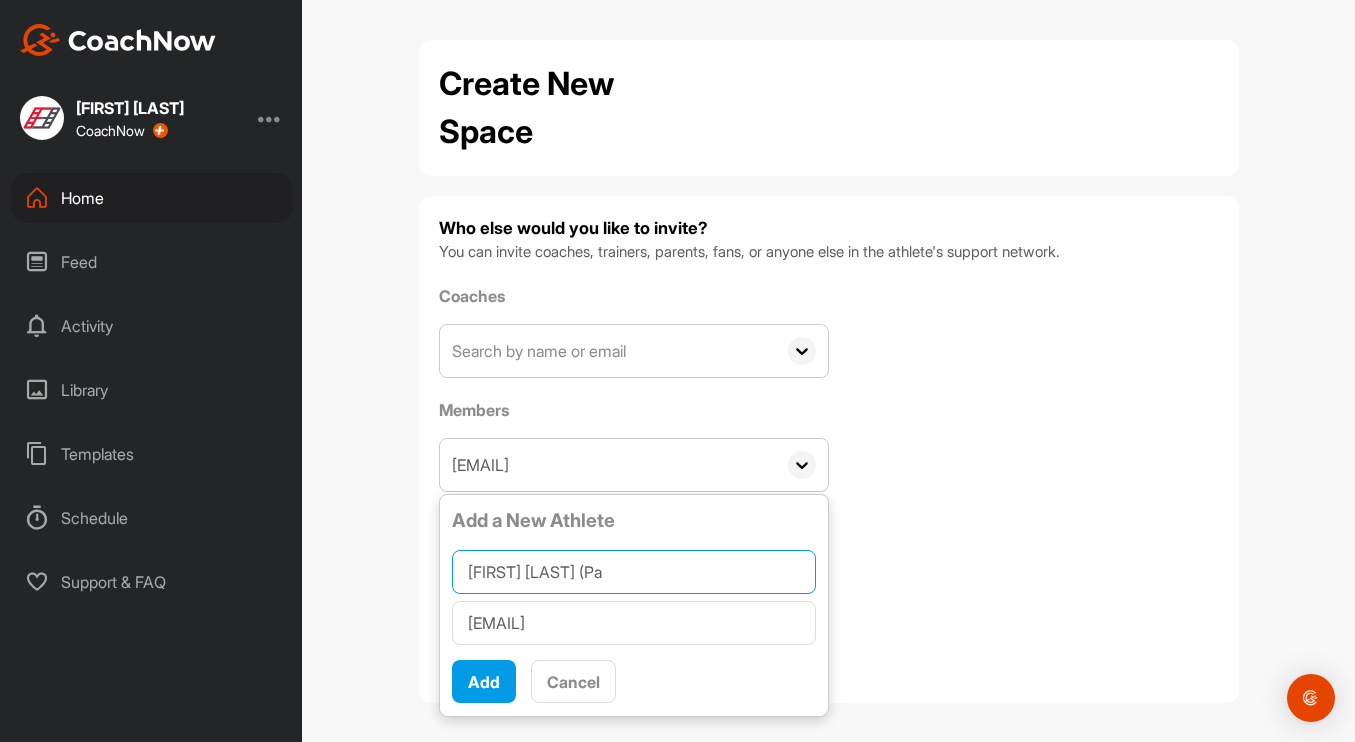 type on "[FIRST] [LAST] (Par" 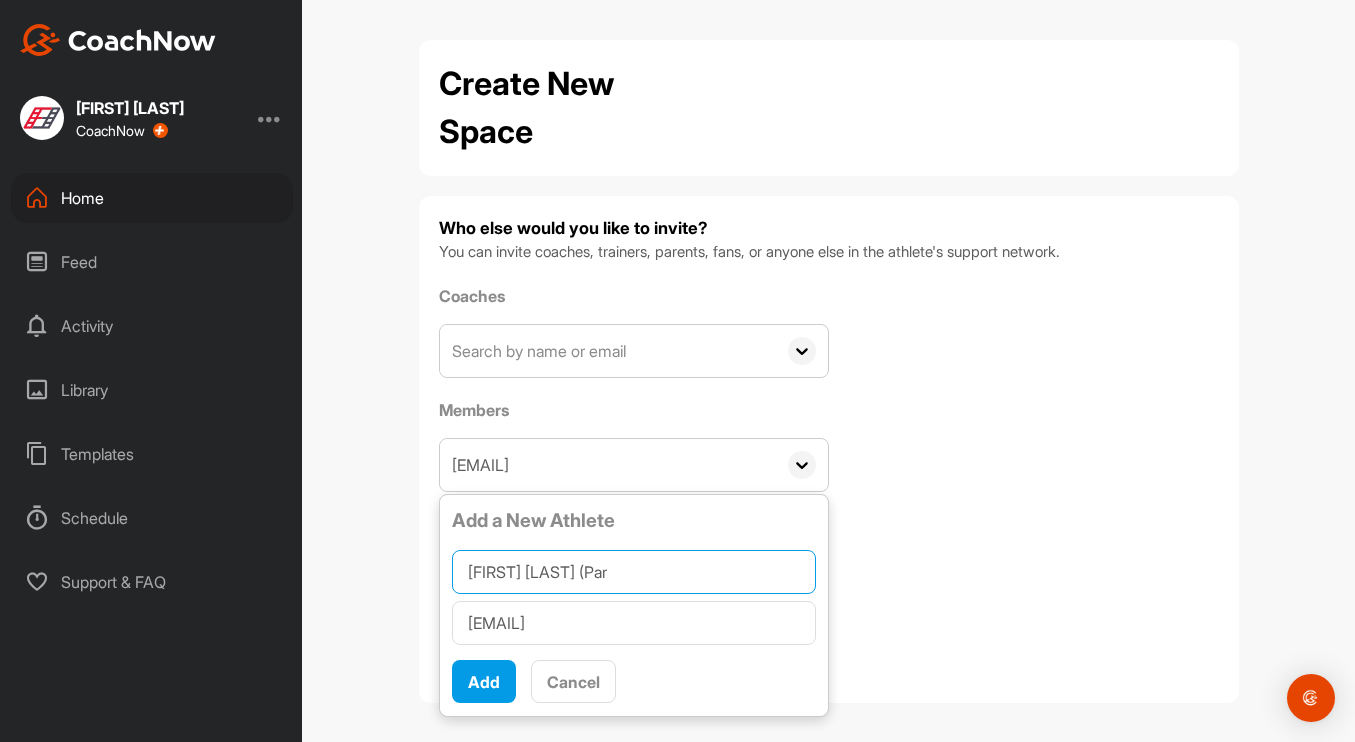 type on "[EMAIL]" 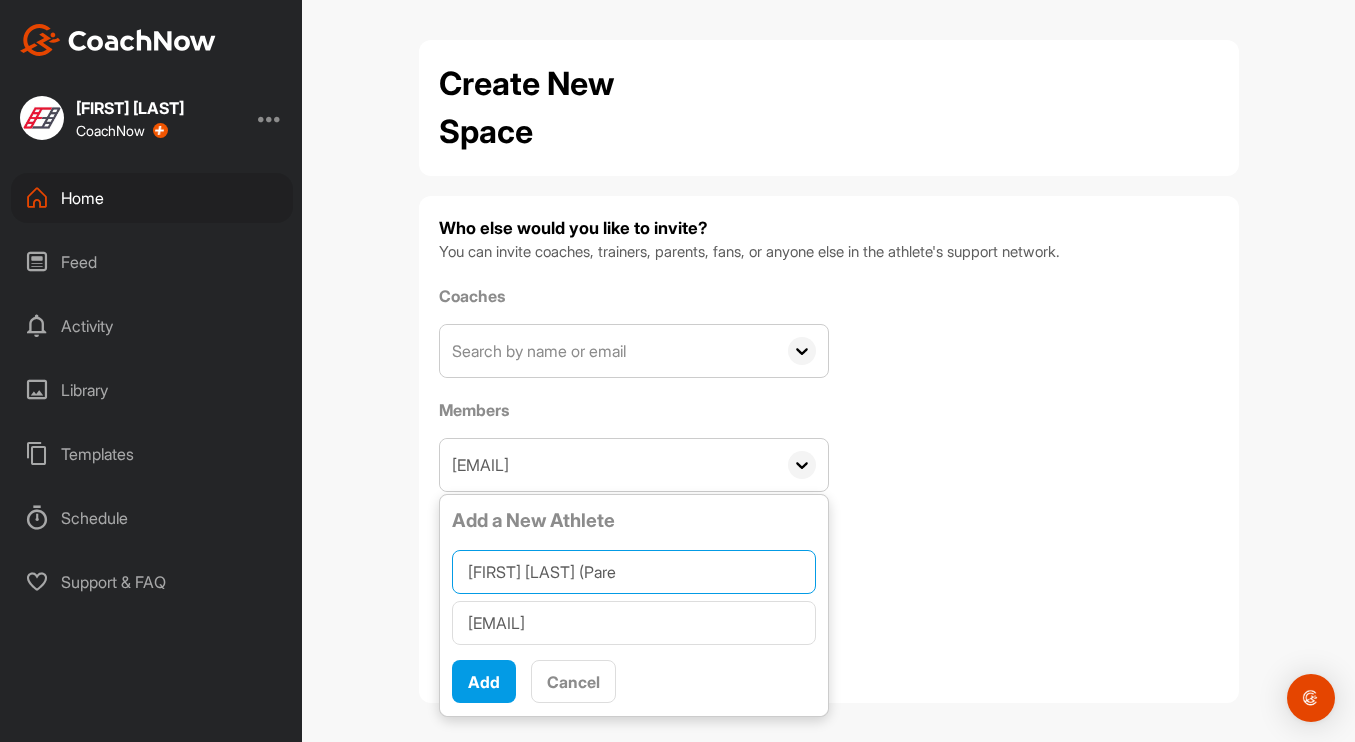 type on "[FIRST] [LAST] (Paren" 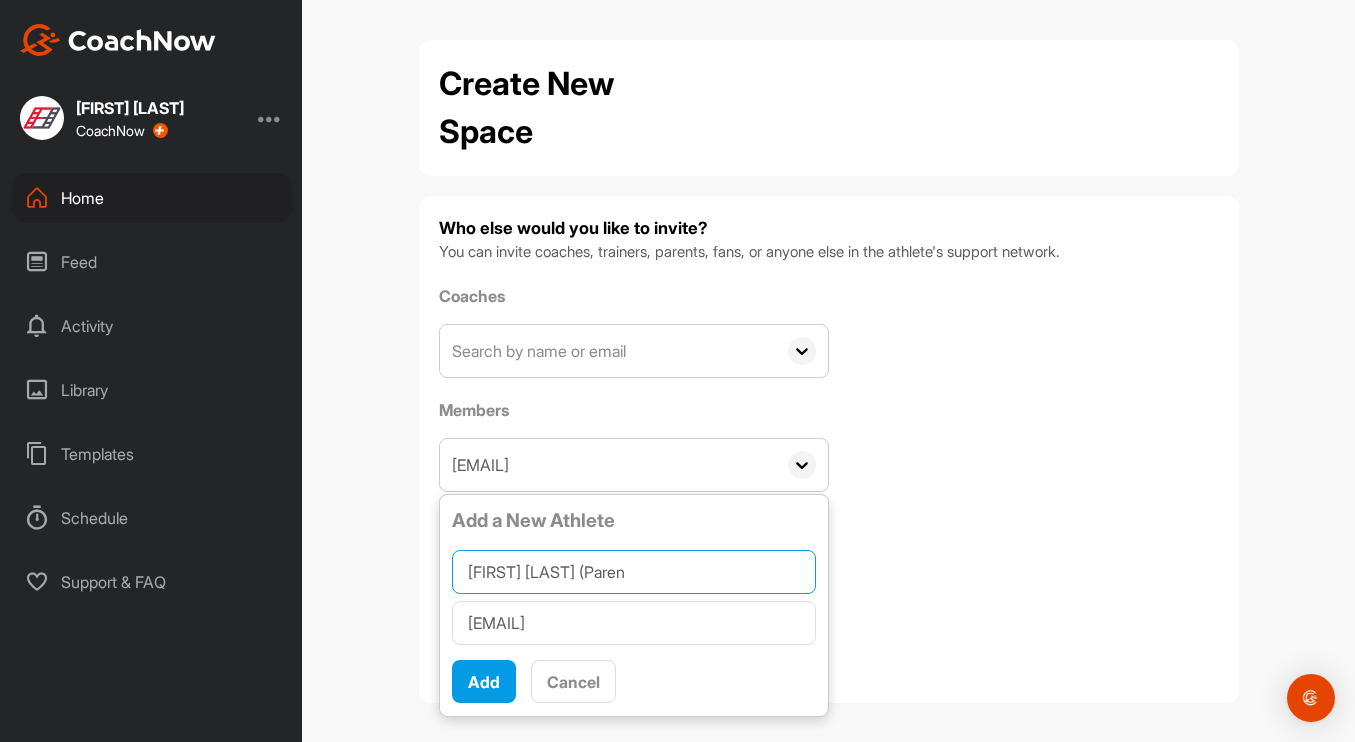 type on "[FIRST] [LAST] (Pare" 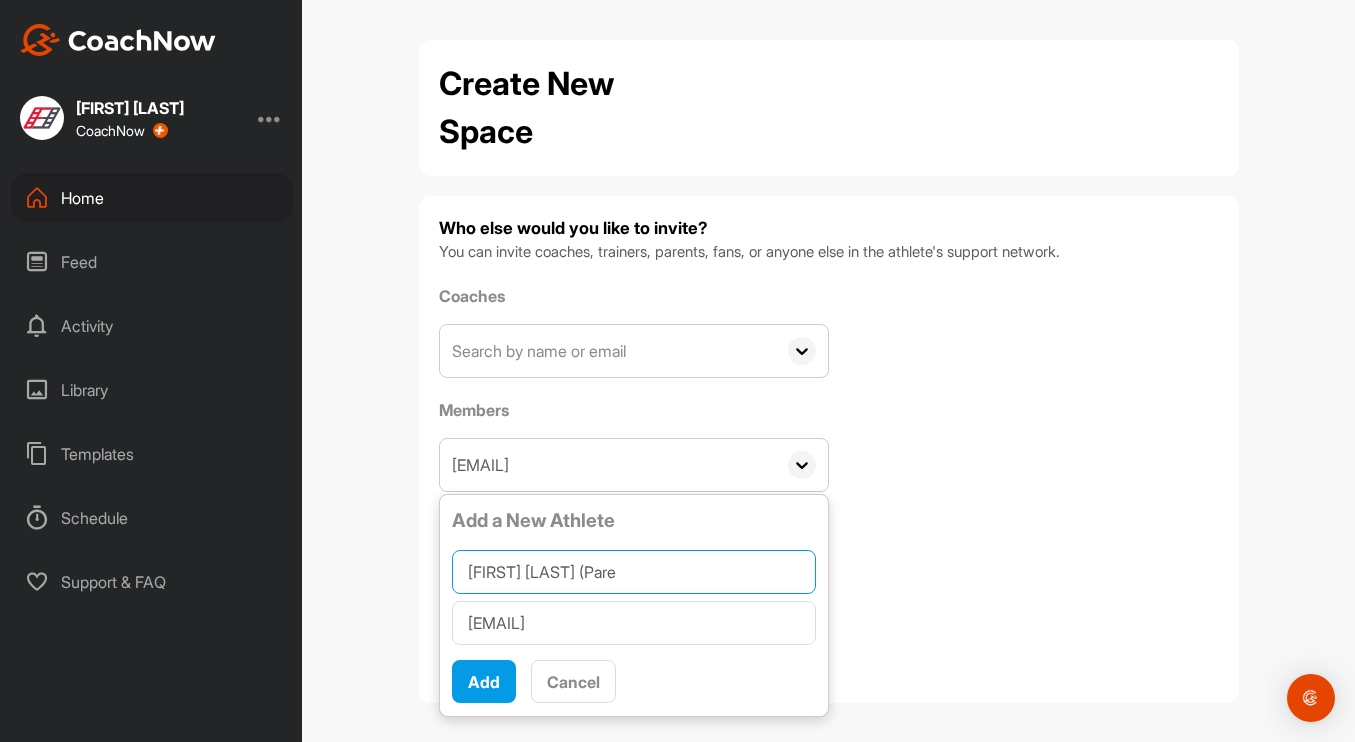 type on "[FIRST] [LAST] (Parent)" 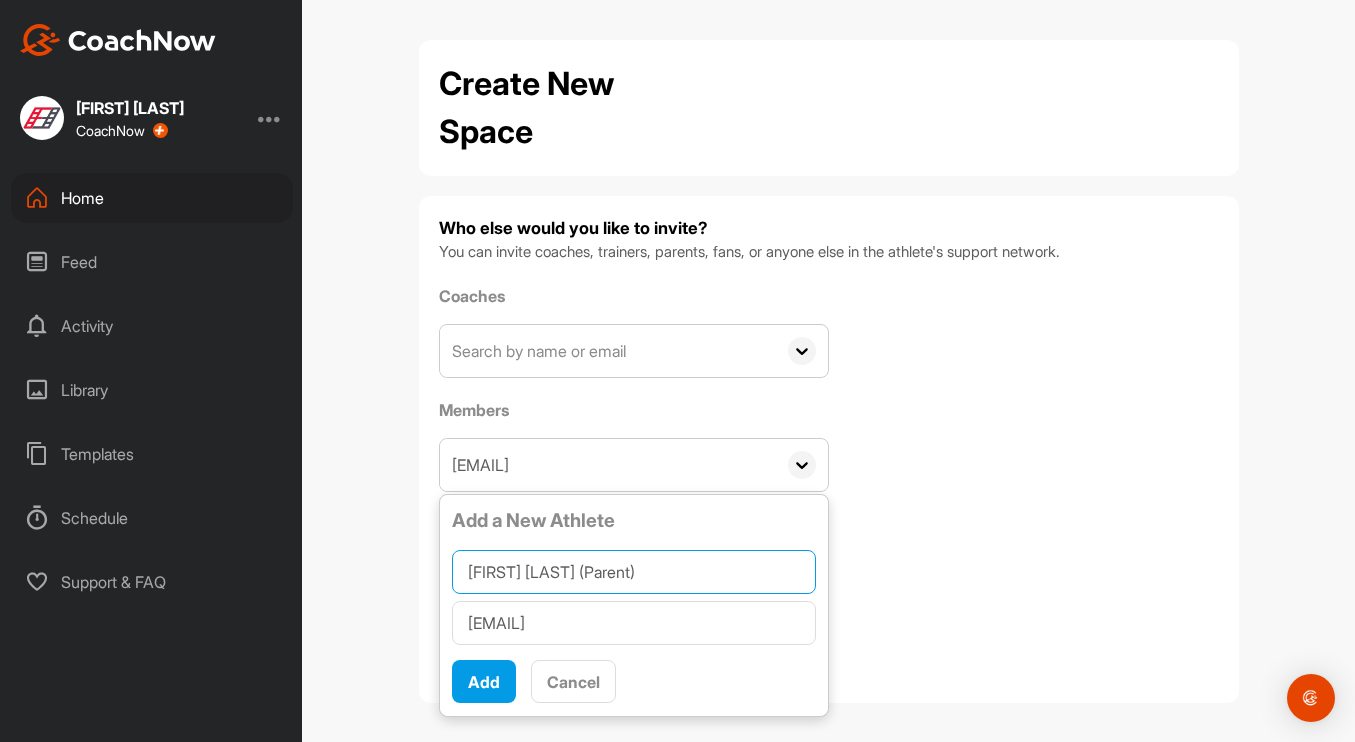 type on "[EMAIL]" 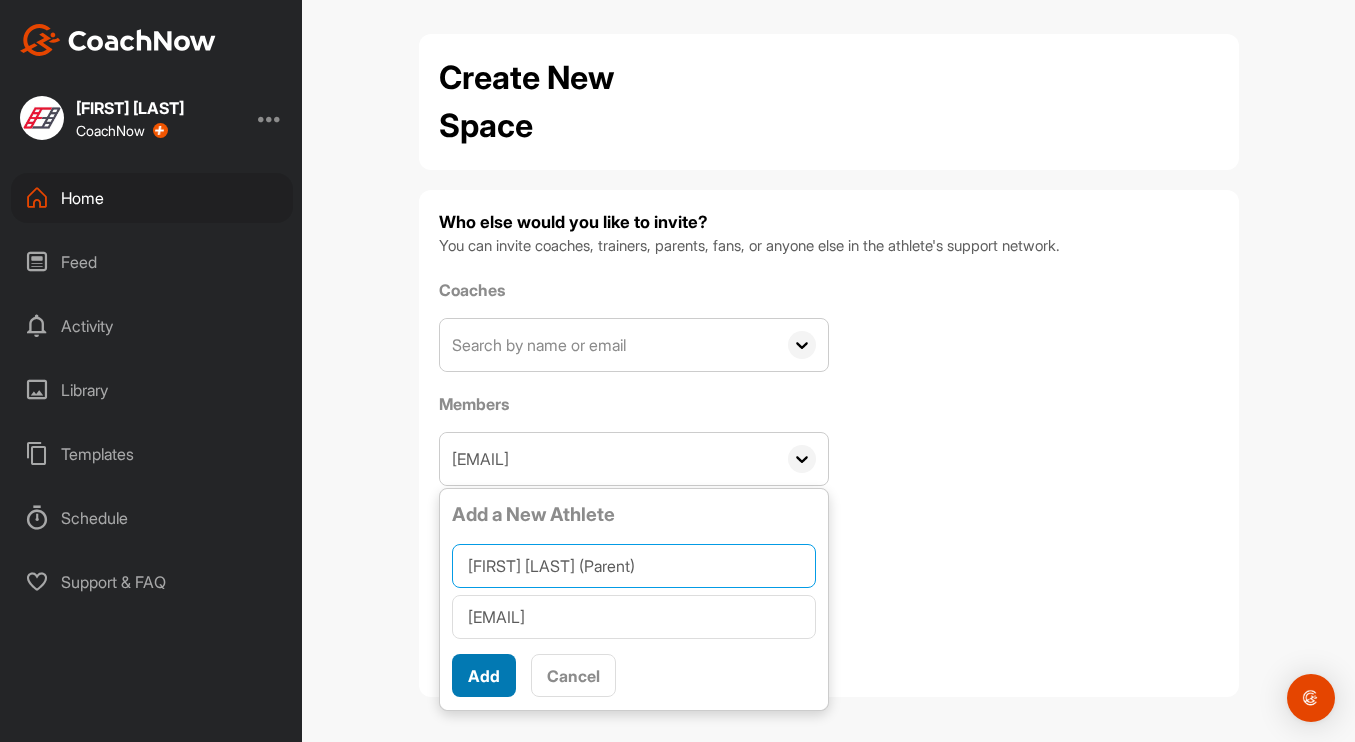 type on "[FIRST] [LAST] (Parent)" 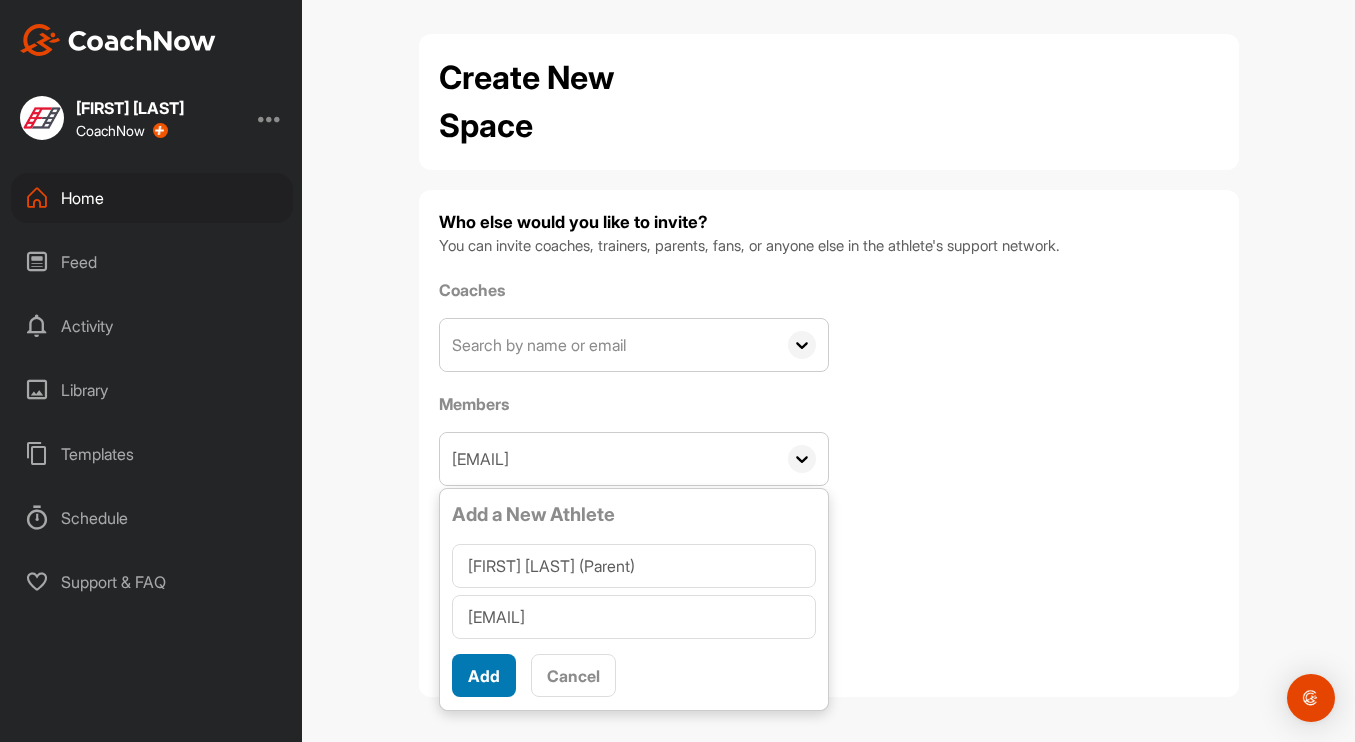 click on "Add" at bounding box center (484, 676) 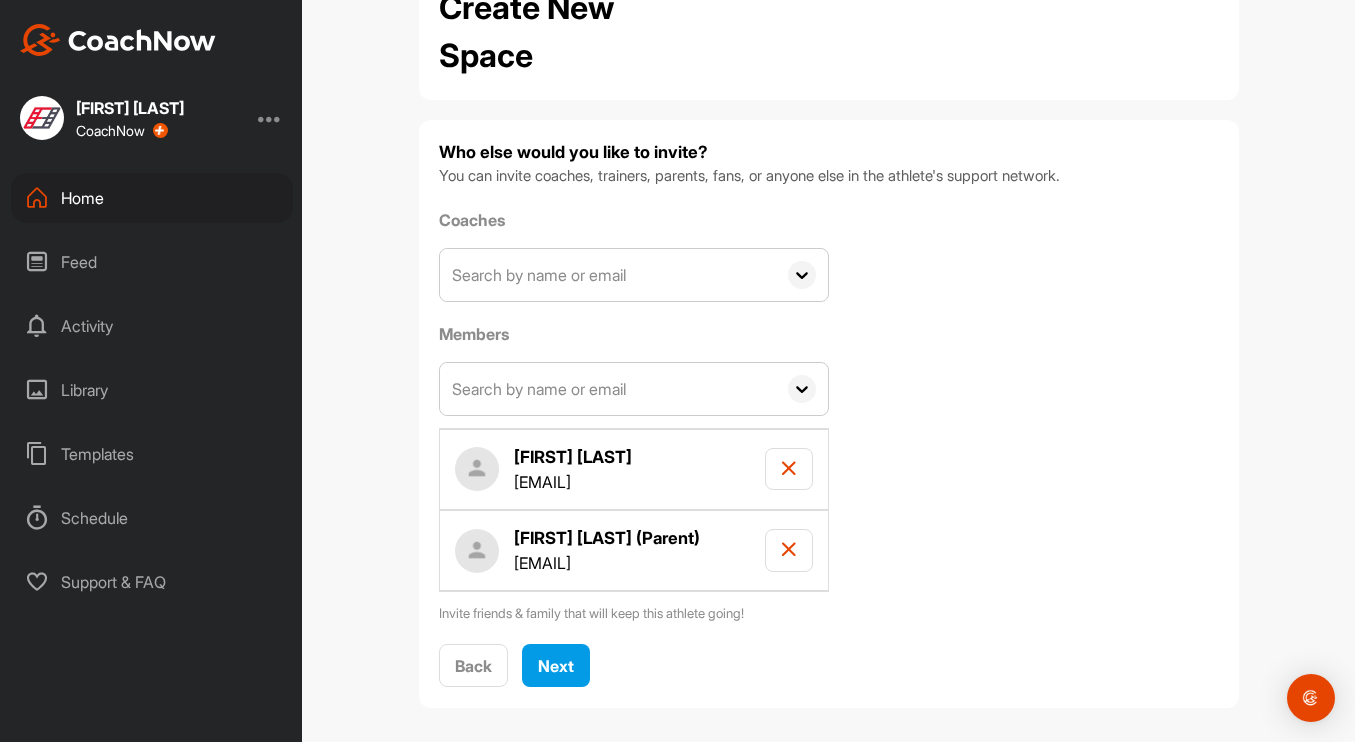 scroll, scrollTop: 88, scrollLeft: 0, axis: vertical 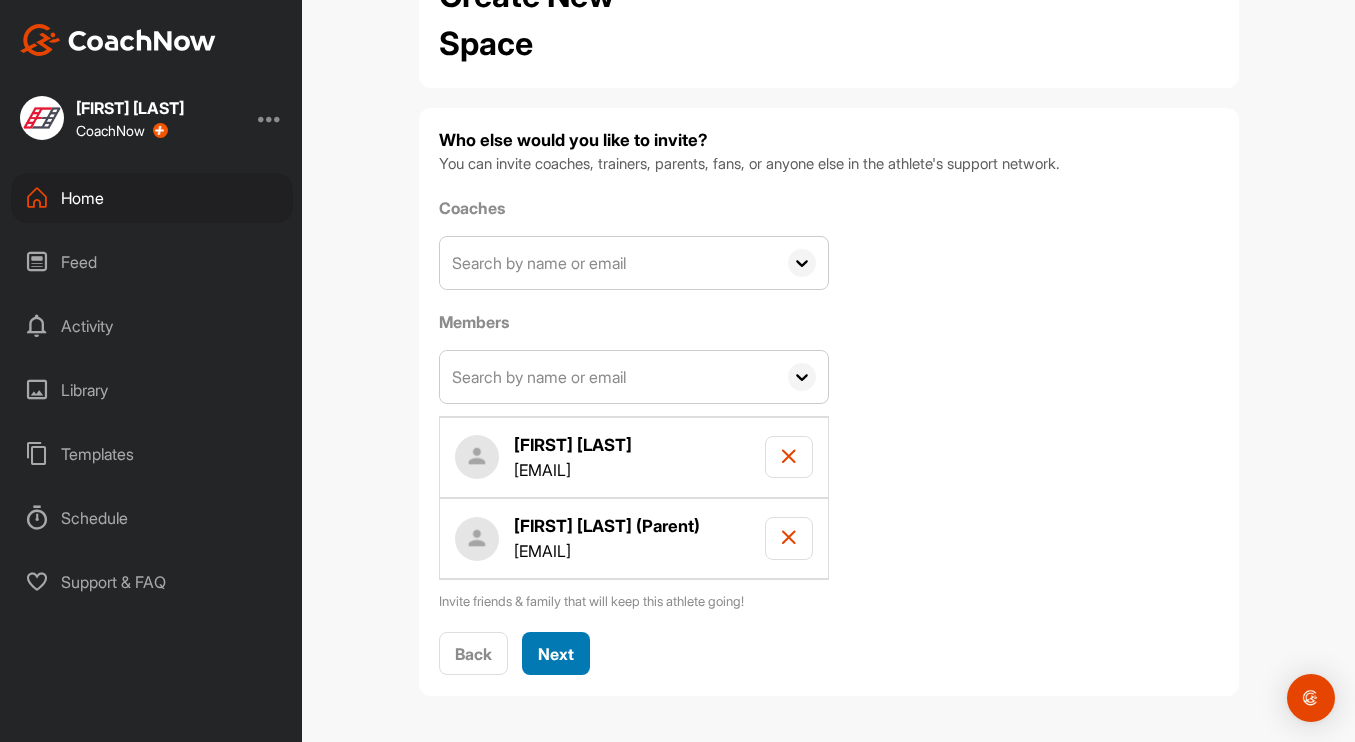 click on "Next" at bounding box center (556, 654) 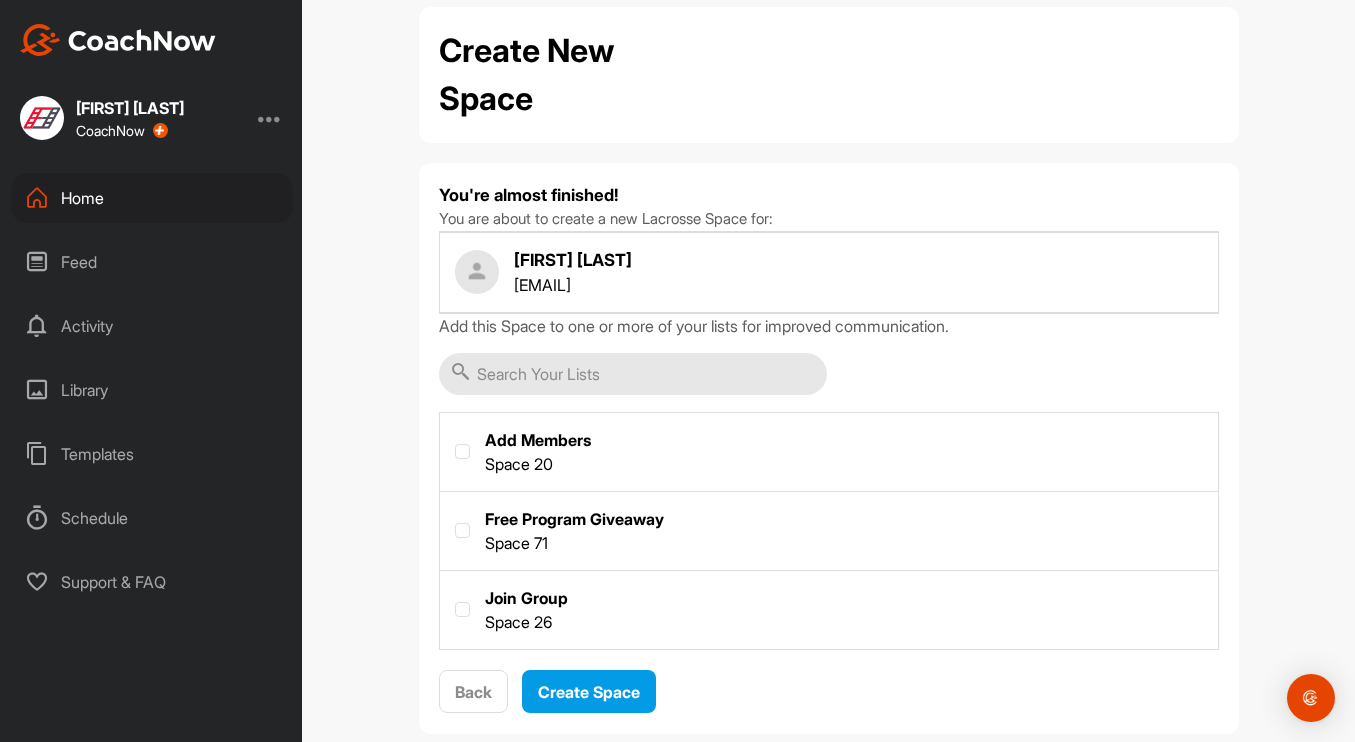 scroll, scrollTop: 71, scrollLeft: 0, axis: vertical 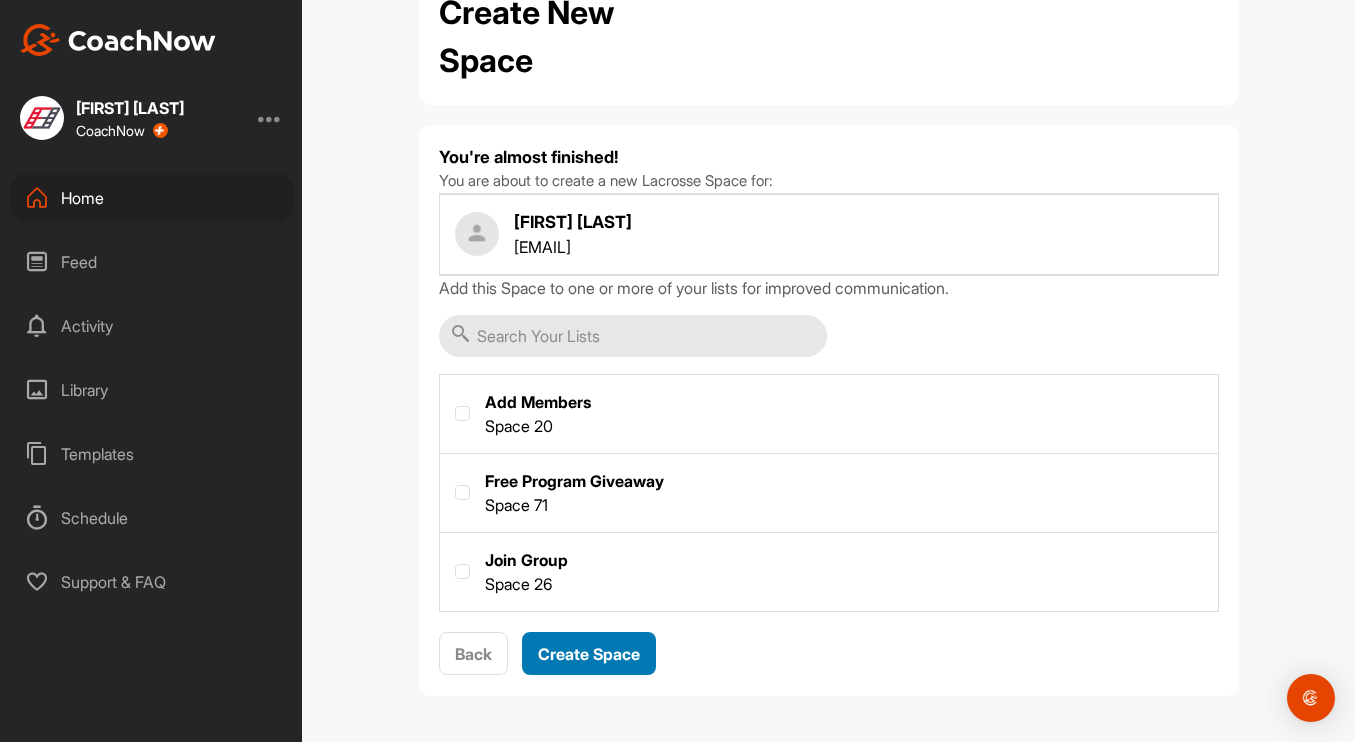 click on "Create Space" at bounding box center [589, 654] 